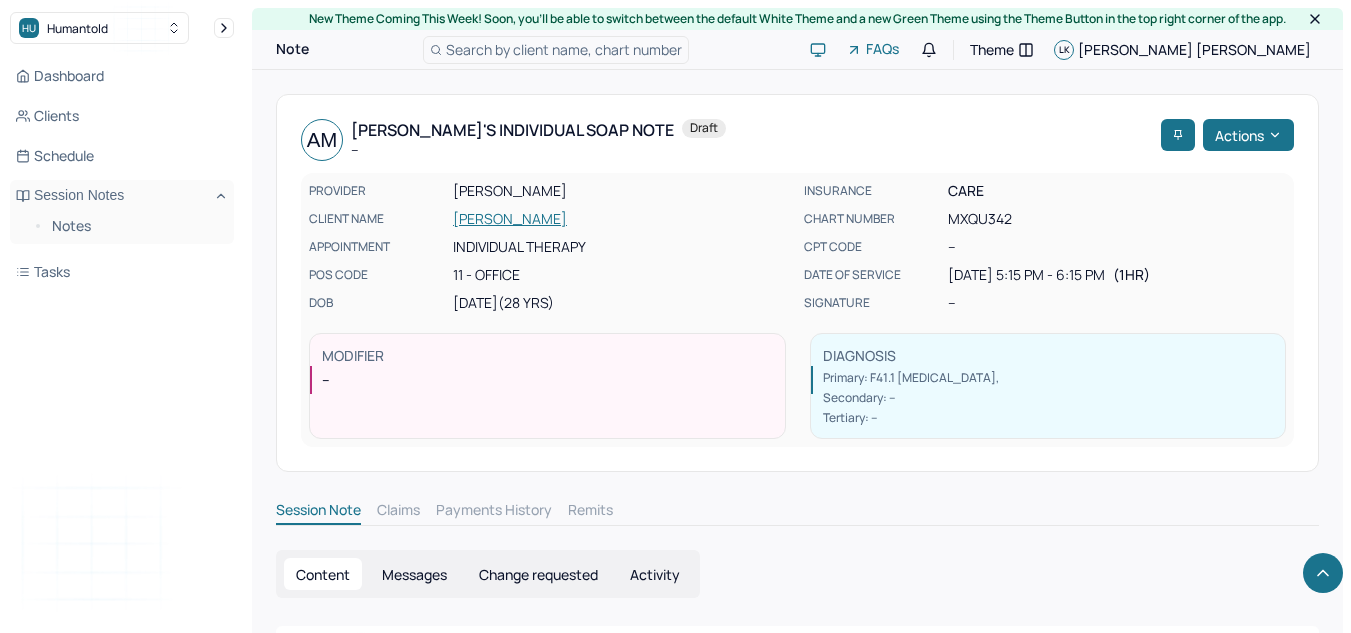 scroll, scrollTop: 1762, scrollLeft: 0, axis: vertical 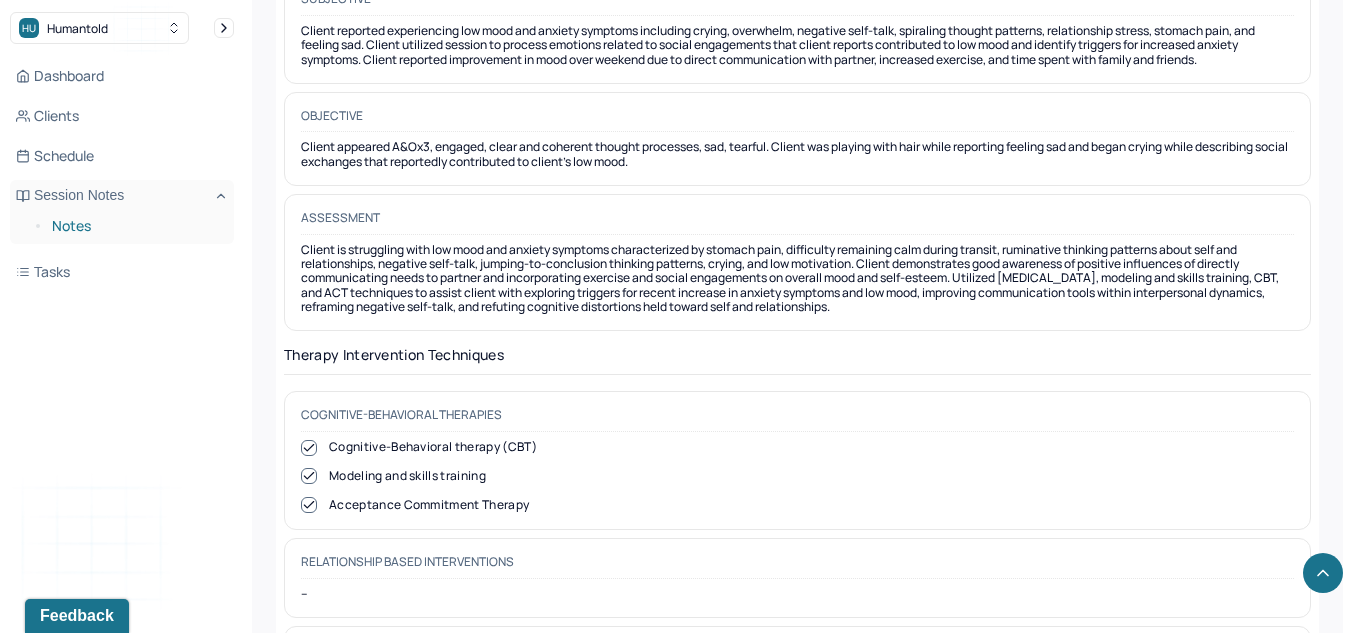 click on "Notes" at bounding box center (135, 226) 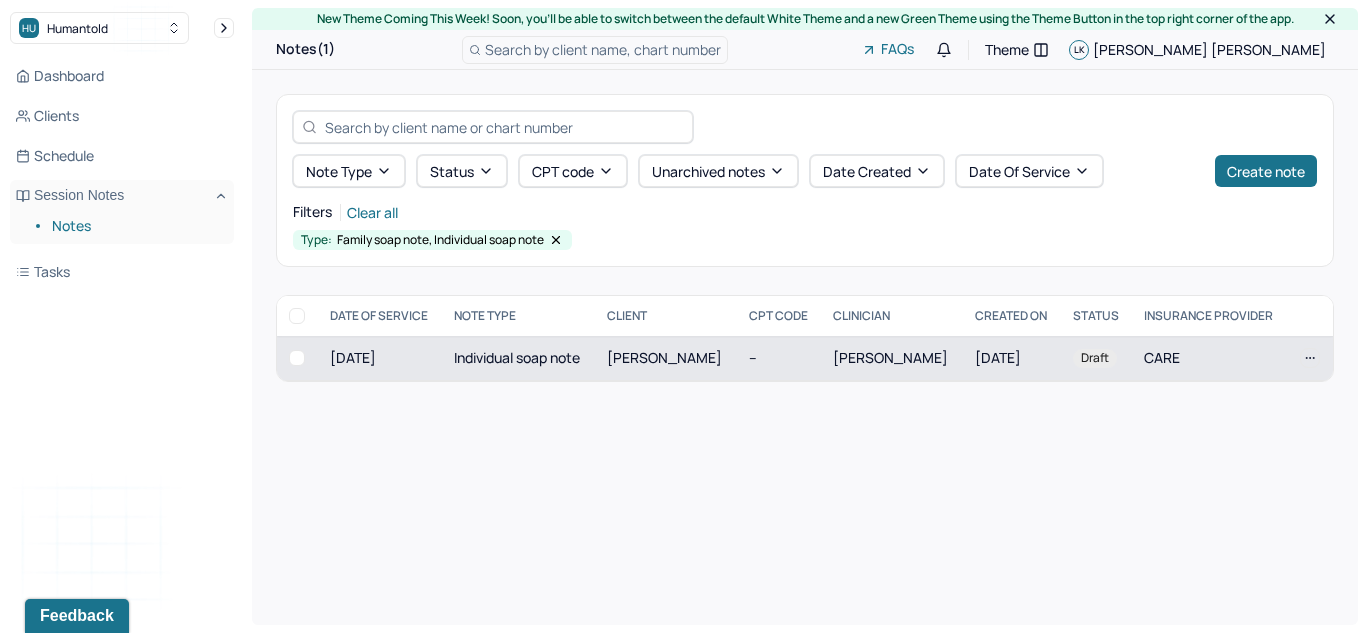 click on "[PERSON_NAME]" at bounding box center [664, 357] 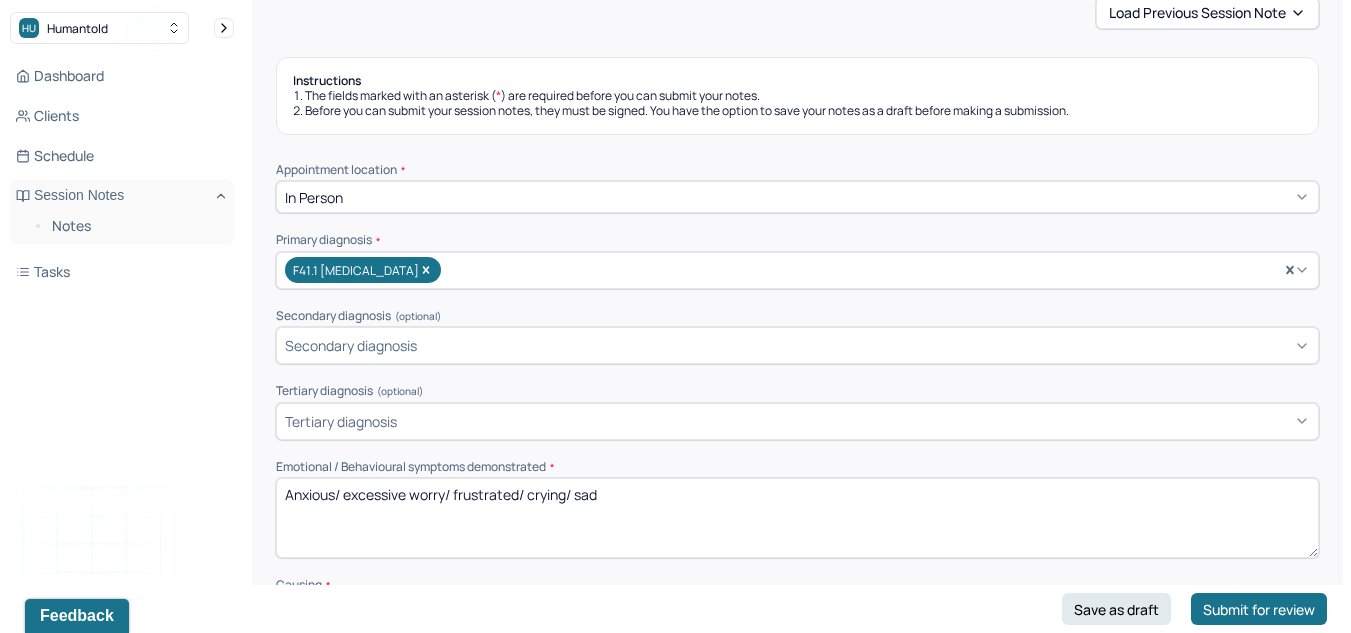 scroll, scrollTop: 296, scrollLeft: 0, axis: vertical 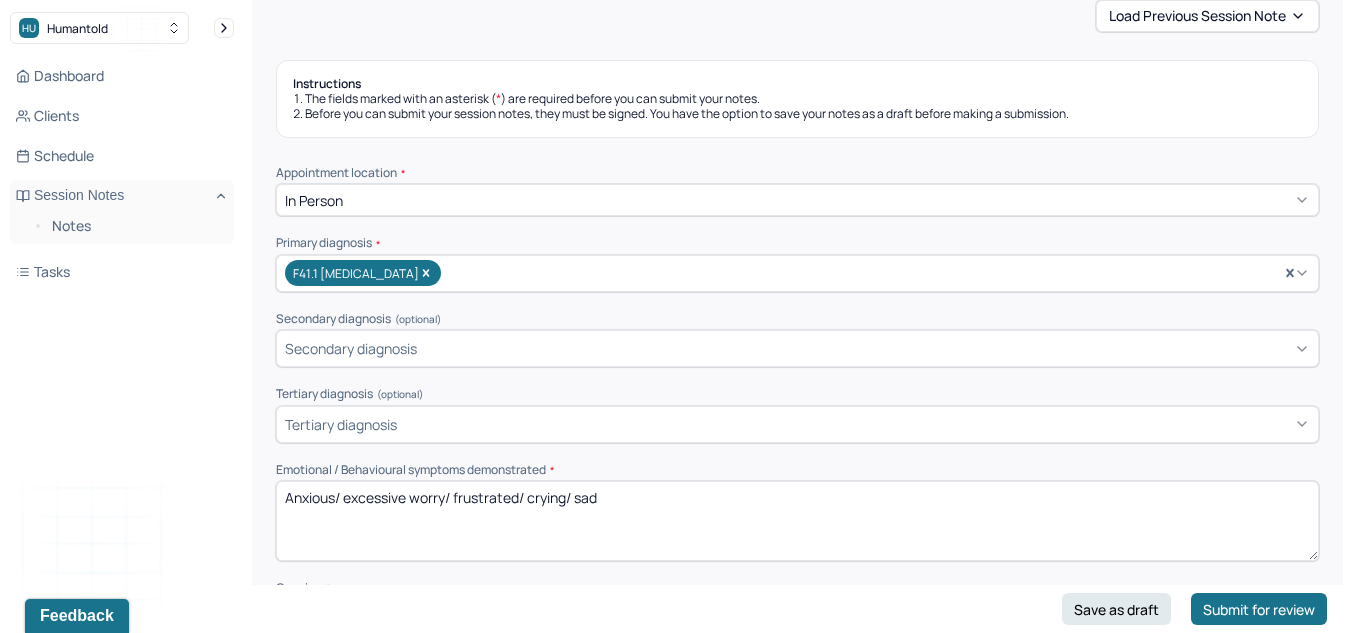 click on "Dashboard Clients Schedule Session Notes Notes Tasks LK [PERSON_NAME] provider Logout" at bounding box center (122, 336) 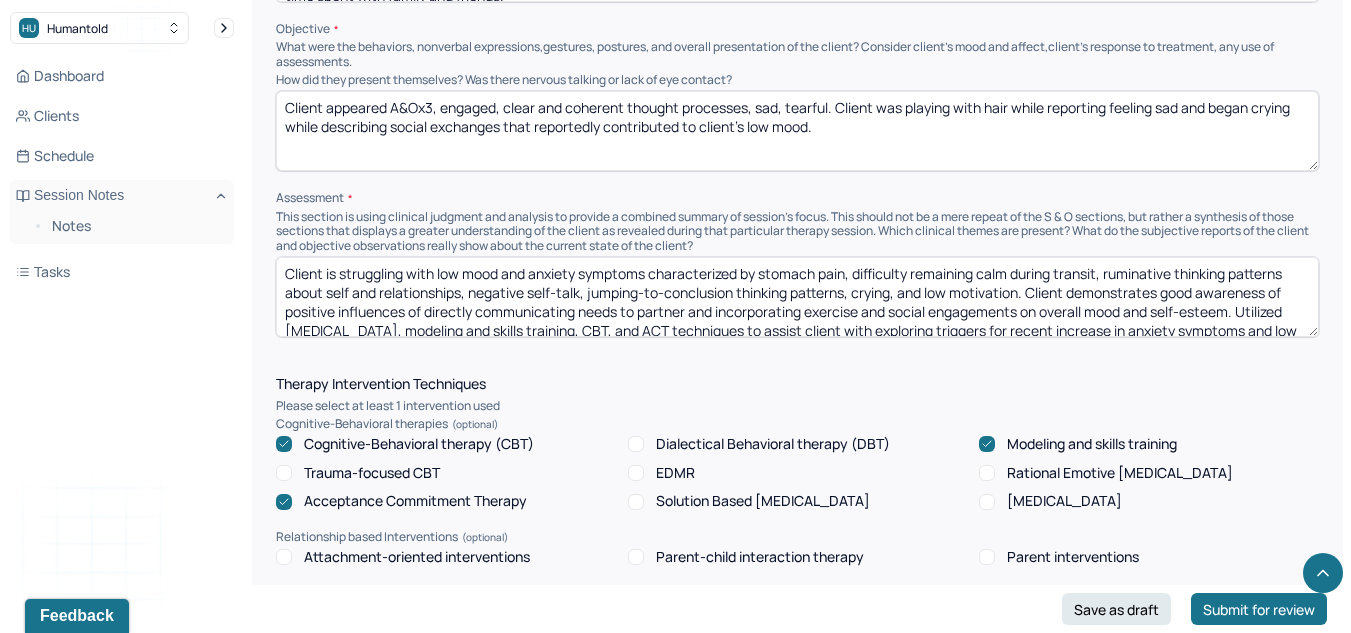 scroll, scrollTop: 1190, scrollLeft: 0, axis: vertical 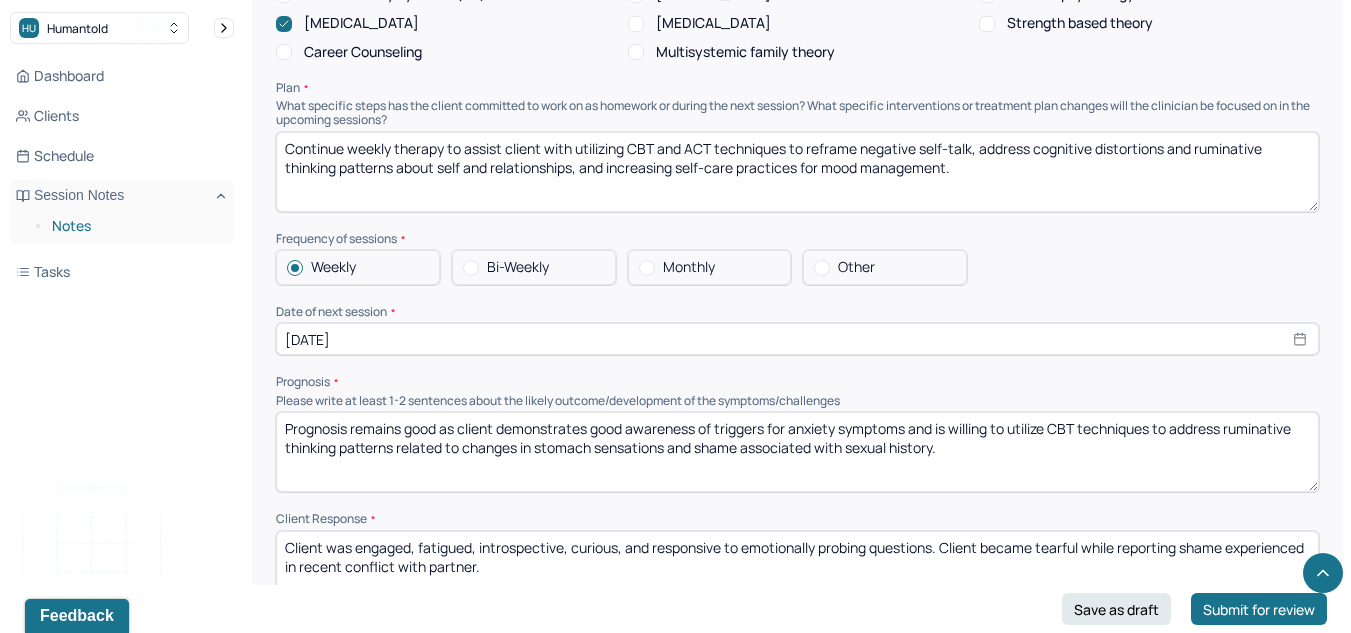 click on "Notes" at bounding box center (135, 226) 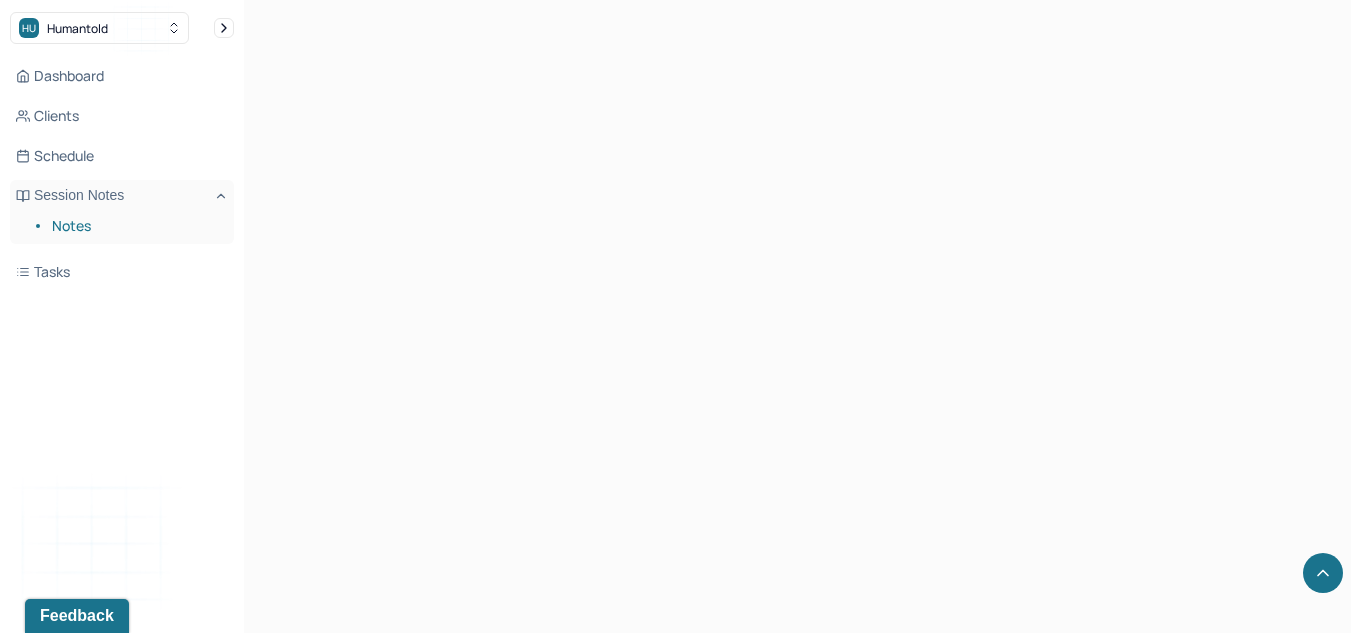scroll, scrollTop: 0, scrollLeft: 0, axis: both 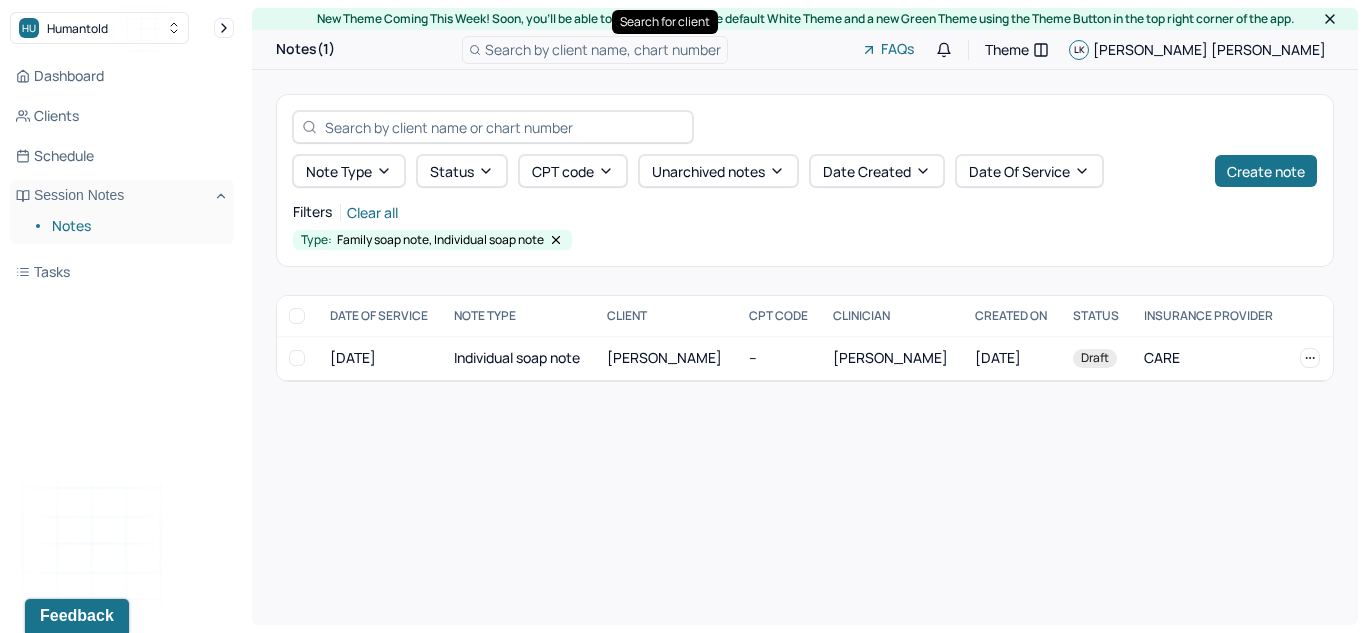 click on "Search by client name, chart number" at bounding box center [603, 49] 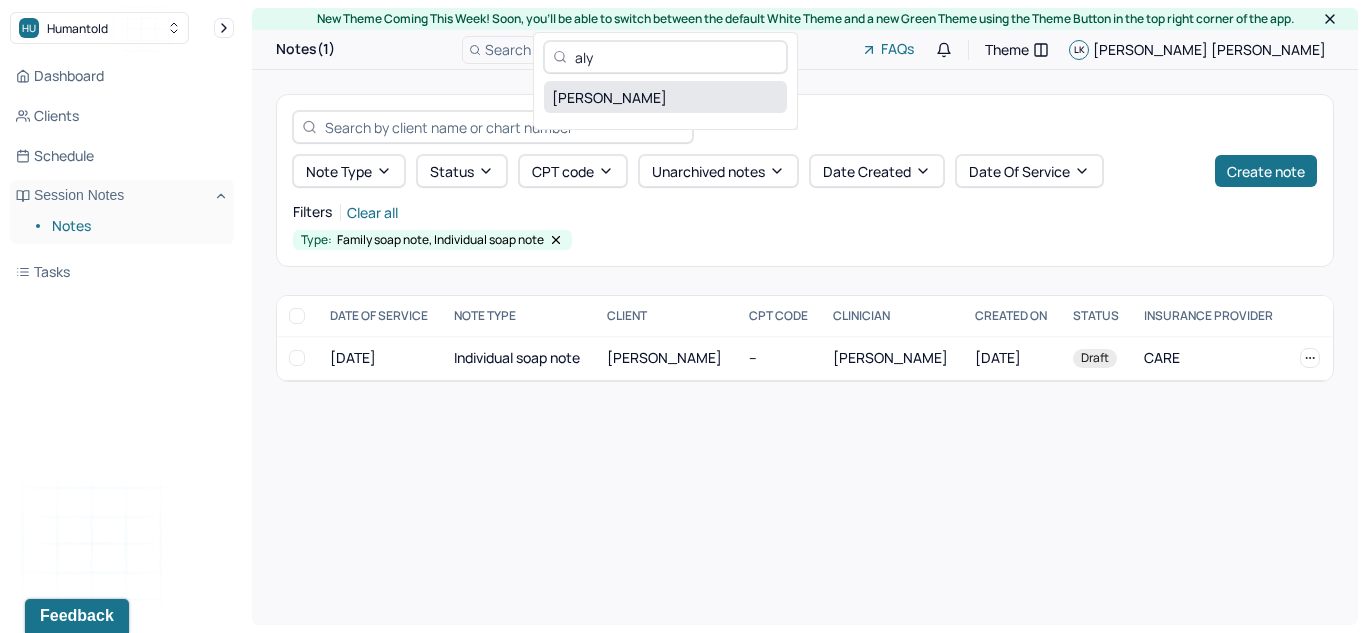type on "aly" 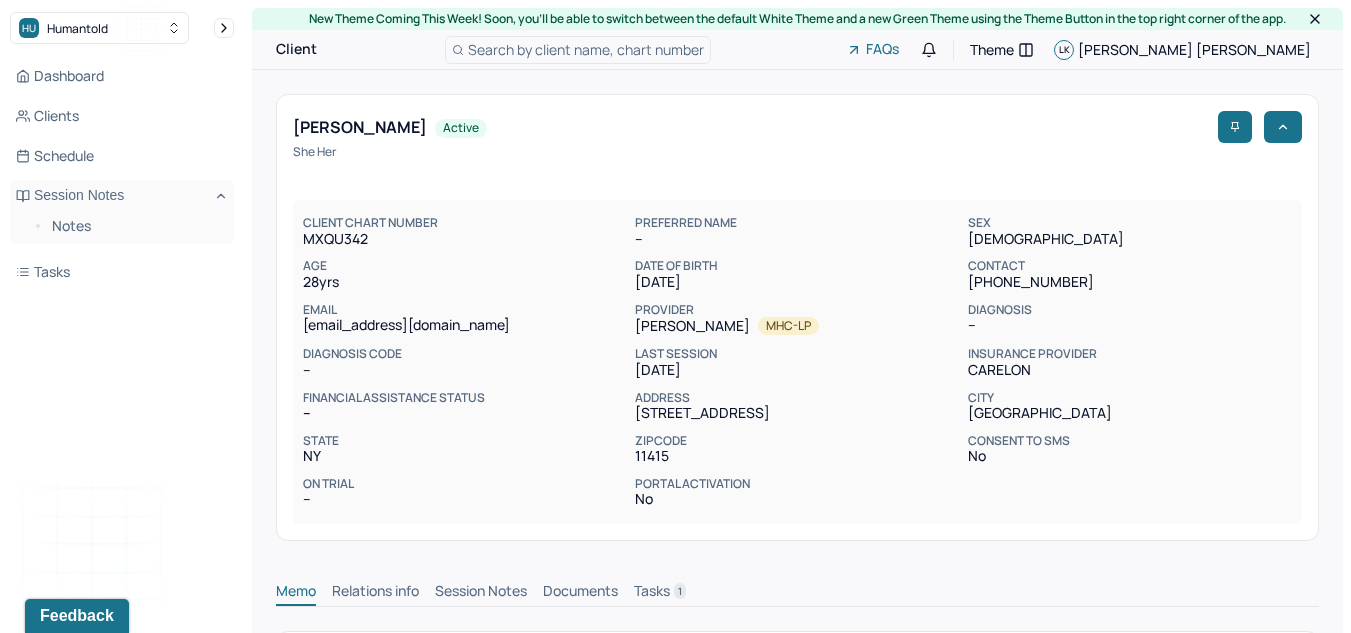 scroll, scrollTop: 113, scrollLeft: 0, axis: vertical 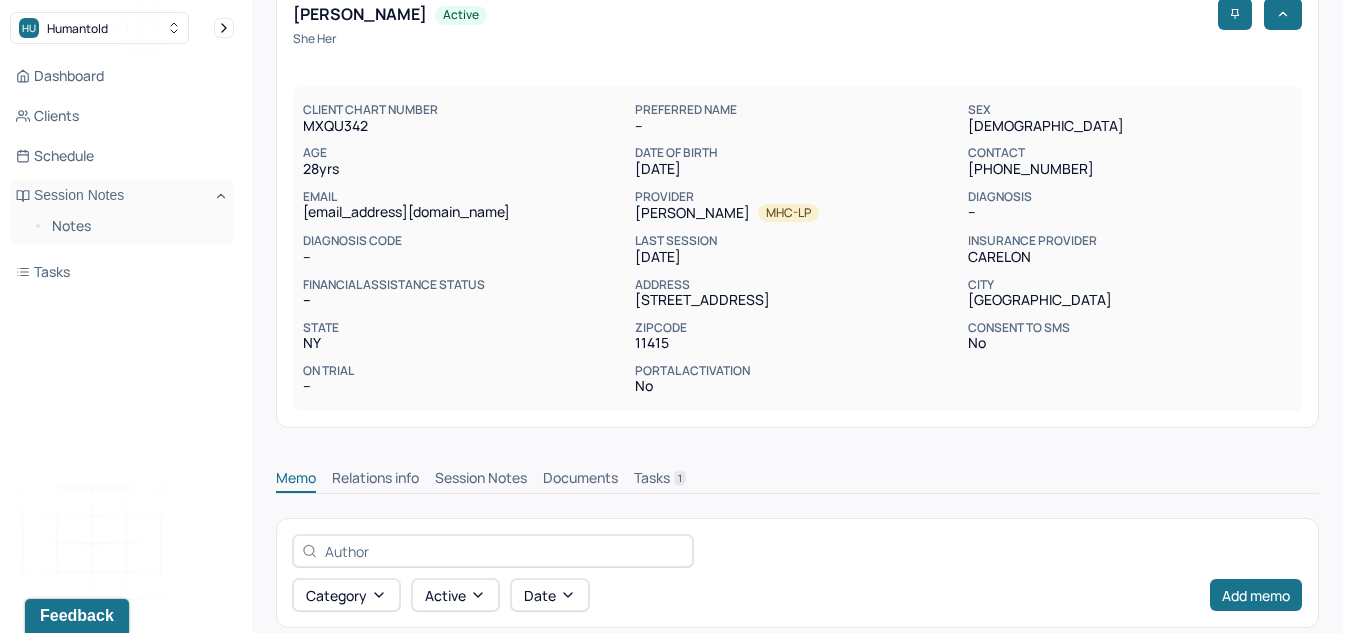 click on "Session Notes" at bounding box center (481, 480) 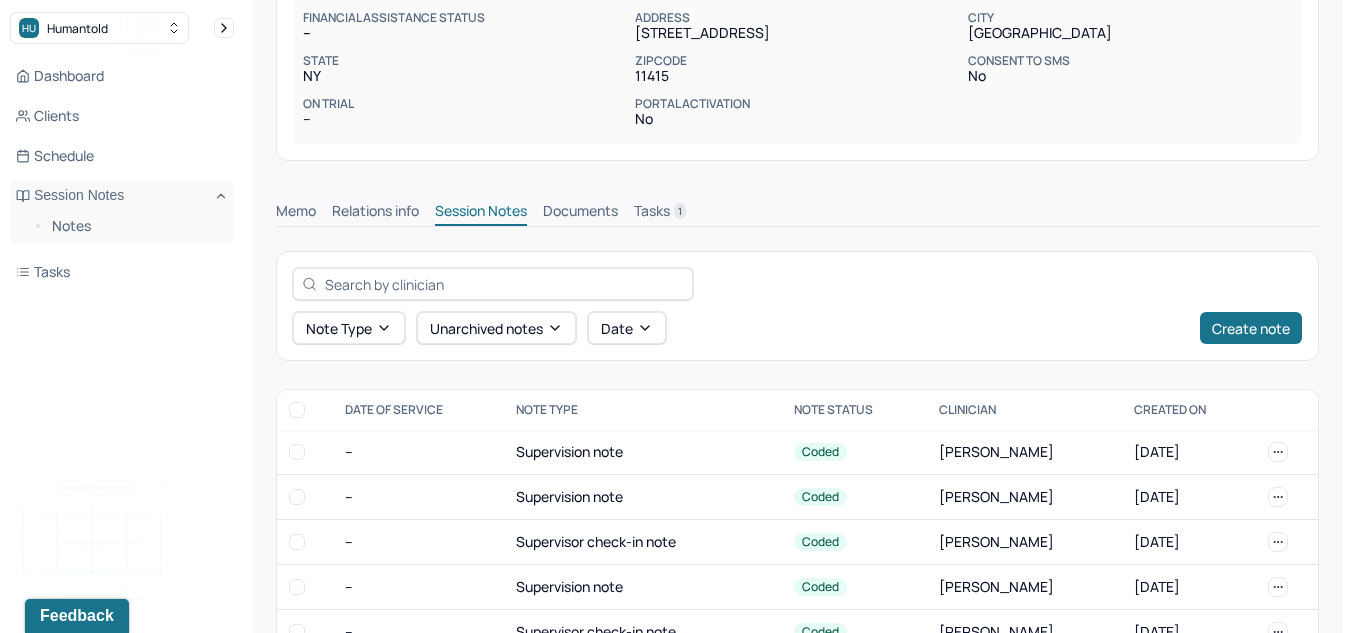 scroll, scrollTop: 382, scrollLeft: 0, axis: vertical 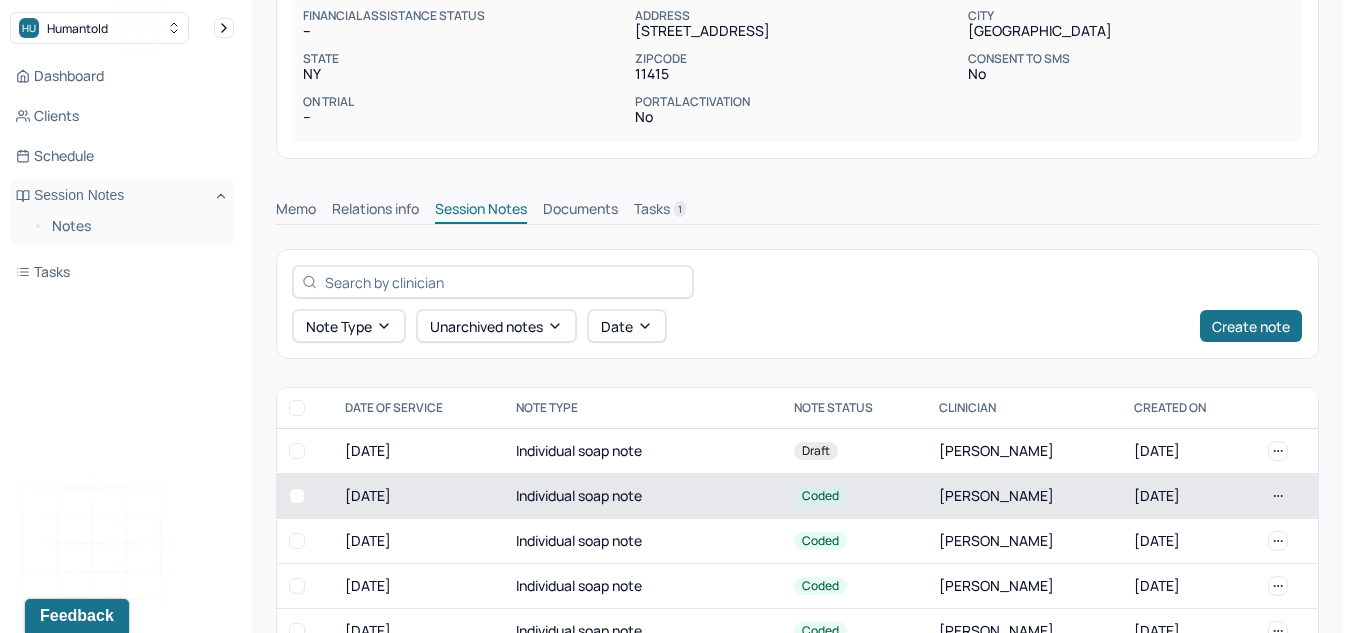 click on "[DATE]" at bounding box center (418, 496) 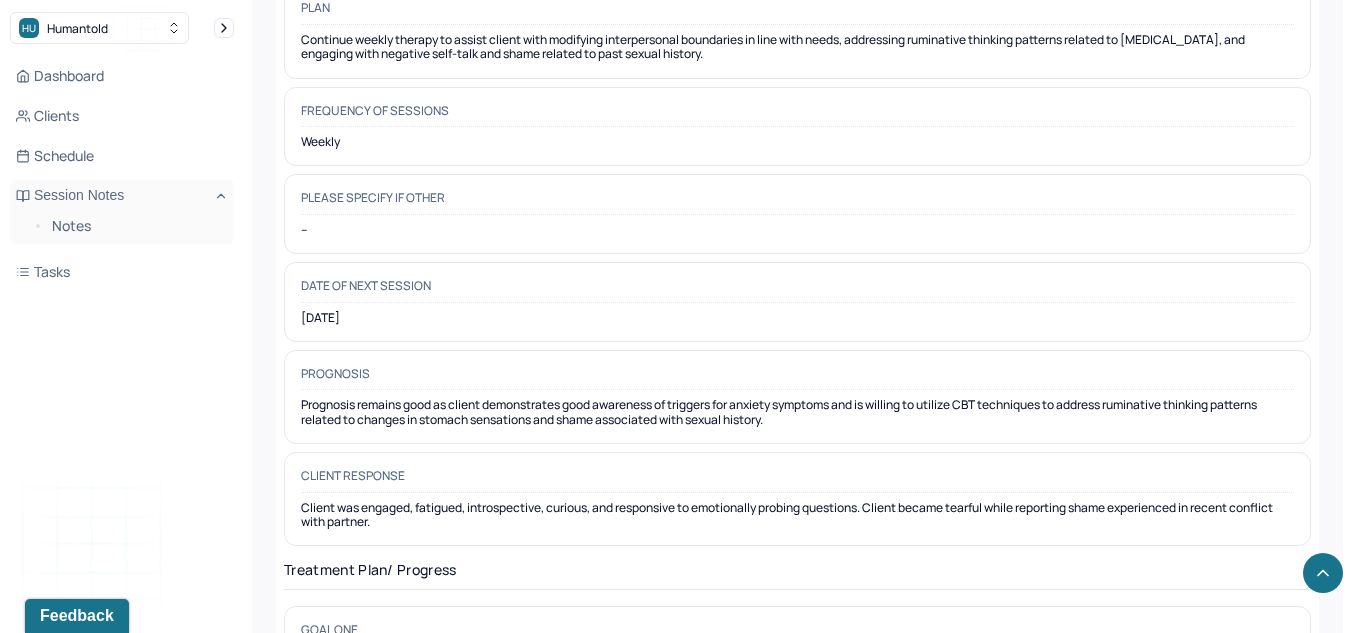 scroll, scrollTop: 2579, scrollLeft: 0, axis: vertical 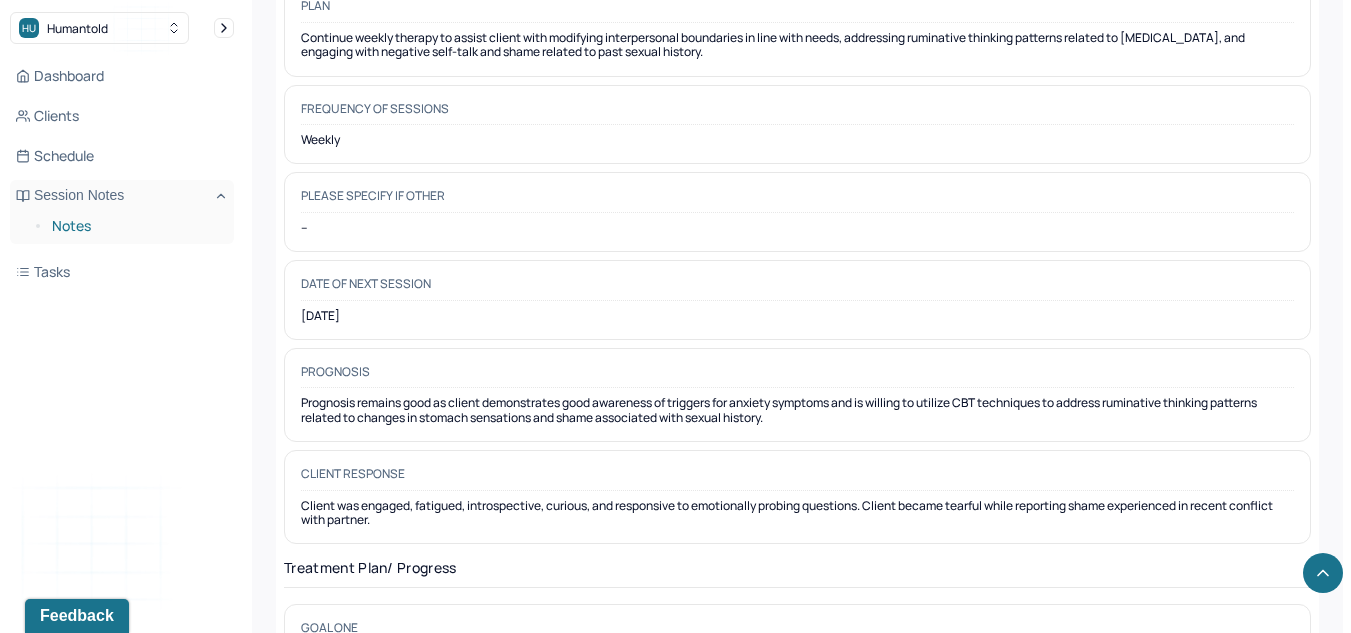 click on "Notes" at bounding box center (135, 226) 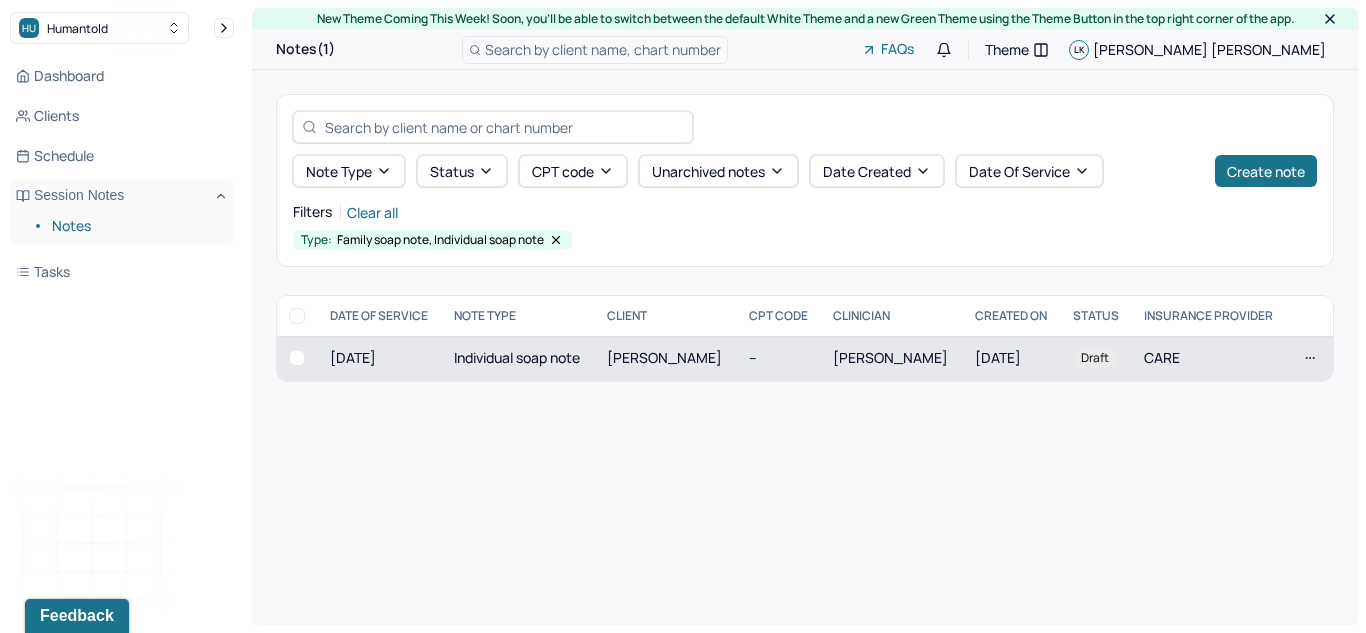 click on "Individual soap note" at bounding box center (518, 358) 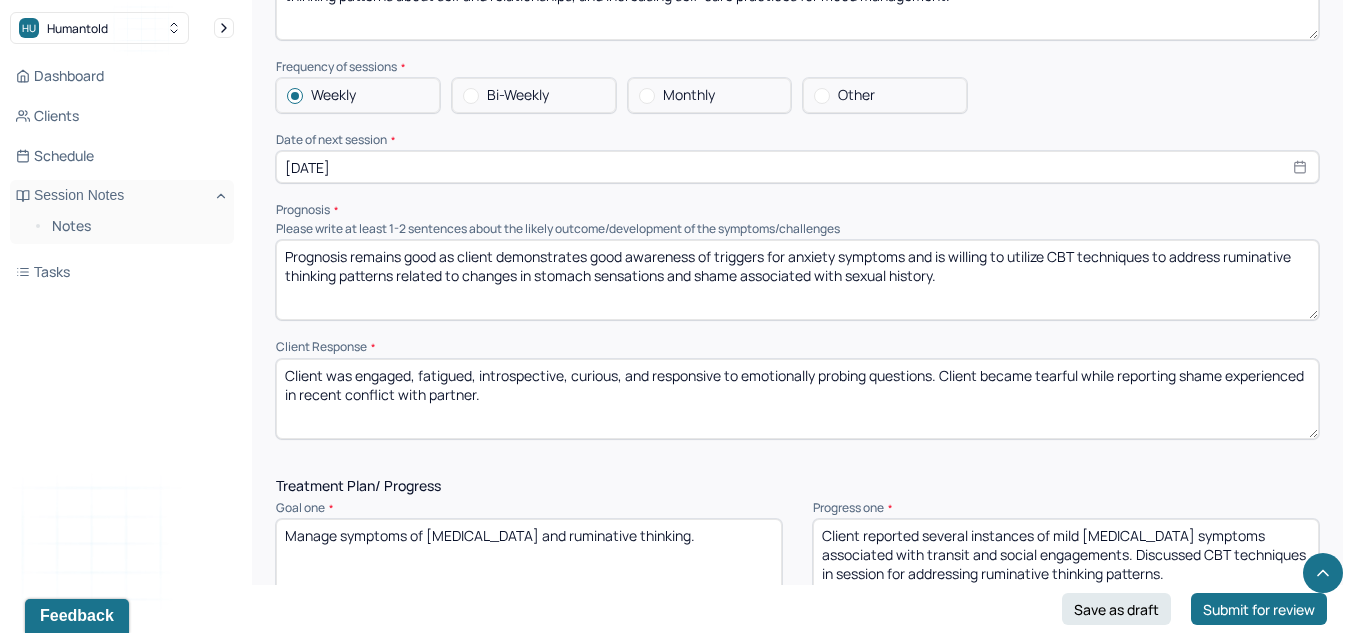 scroll, scrollTop: 2035, scrollLeft: 0, axis: vertical 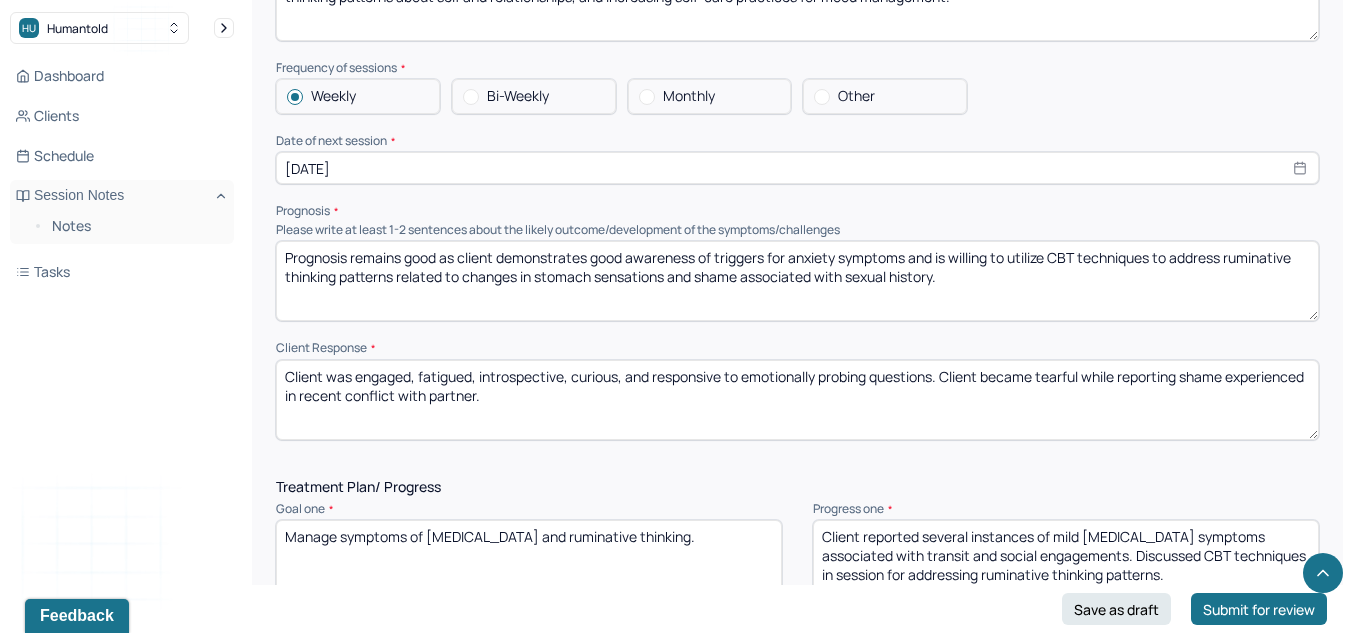 click on "Prognosis remains good as client demonstrates good awareness of triggers for anxiety symptoms and is willing to utilize CBT techniques to address ruminative thinking patterns related to changes in stomach sensations and shame associated with sexual history." at bounding box center (797, 281) 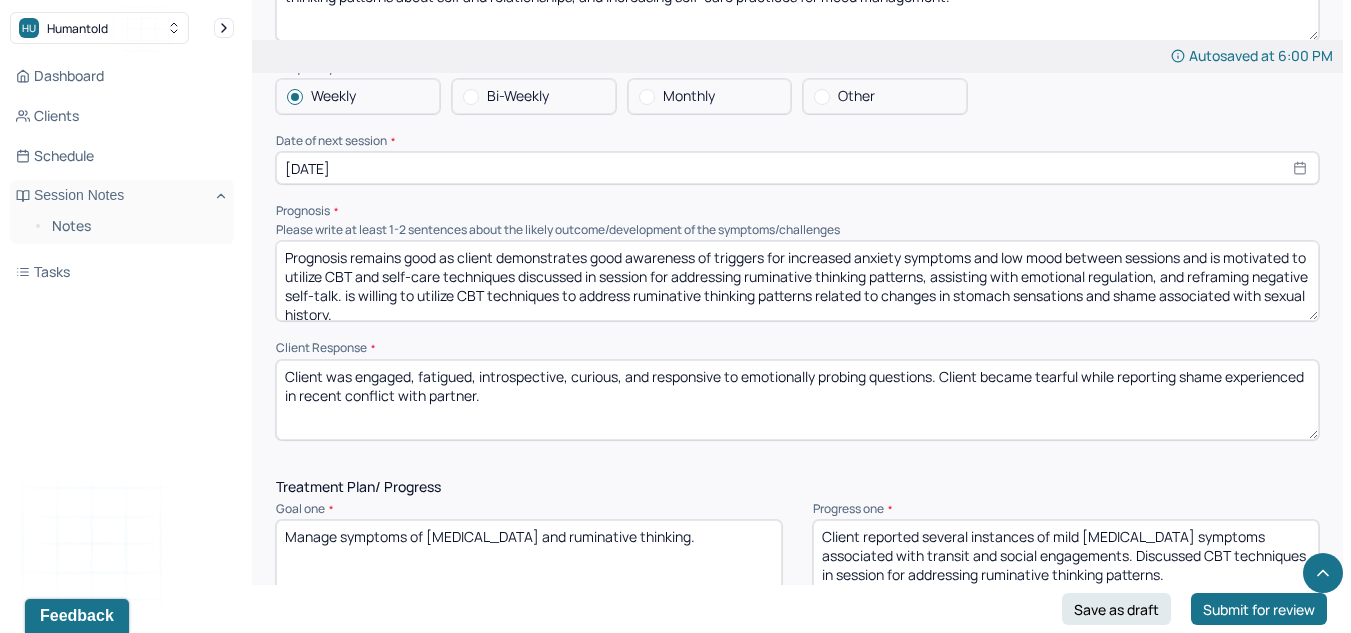 scroll, scrollTop: 4, scrollLeft: 0, axis: vertical 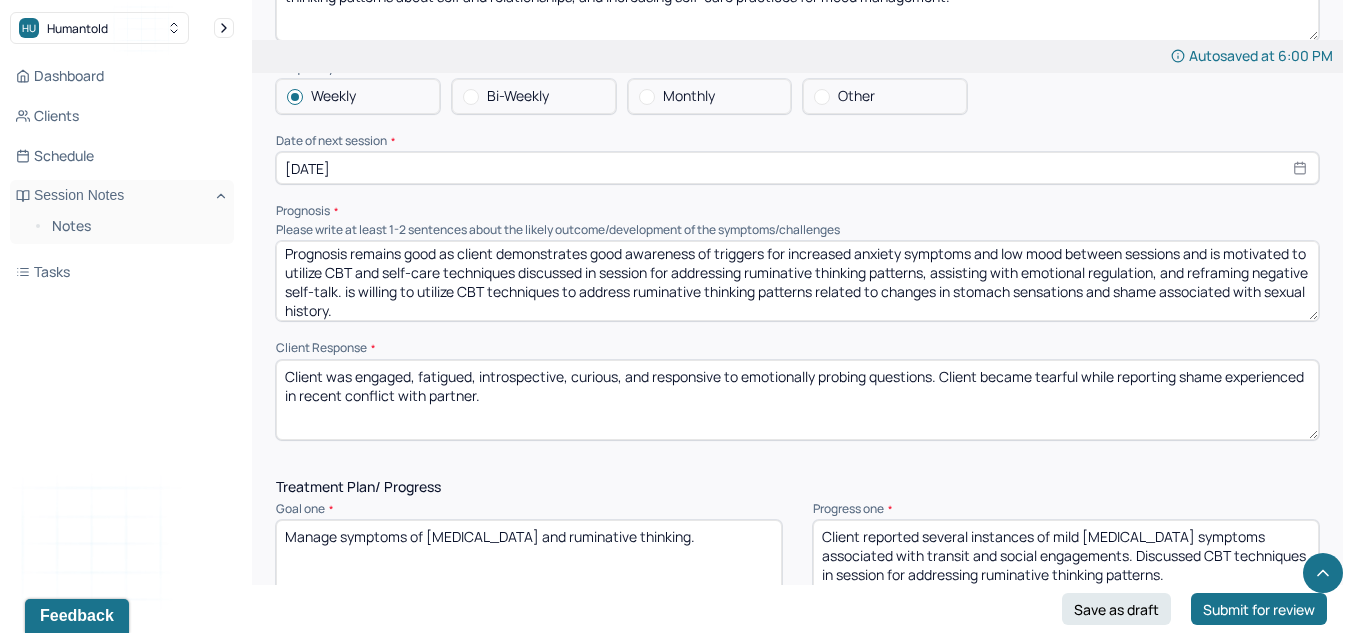 drag, startPoint x: 600, startPoint y: 318, endPoint x: 473, endPoint y: 295, distance: 129.06587 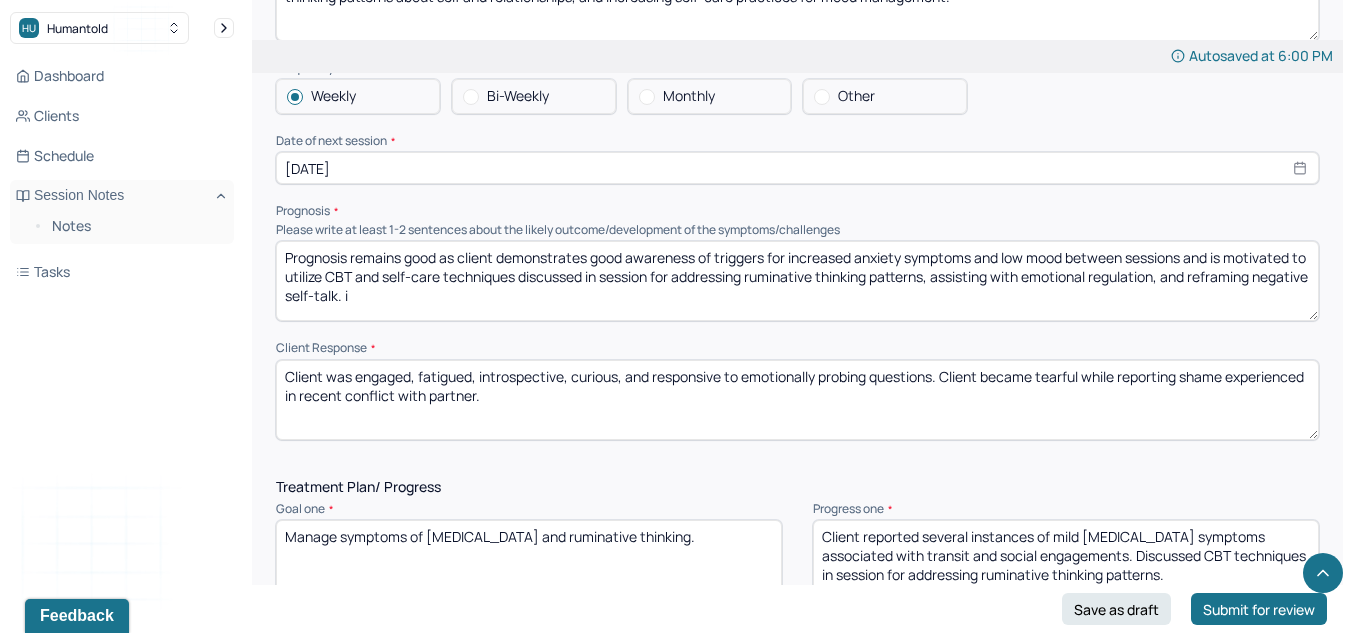 scroll, scrollTop: 0, scrollLeft: 0, axis: both 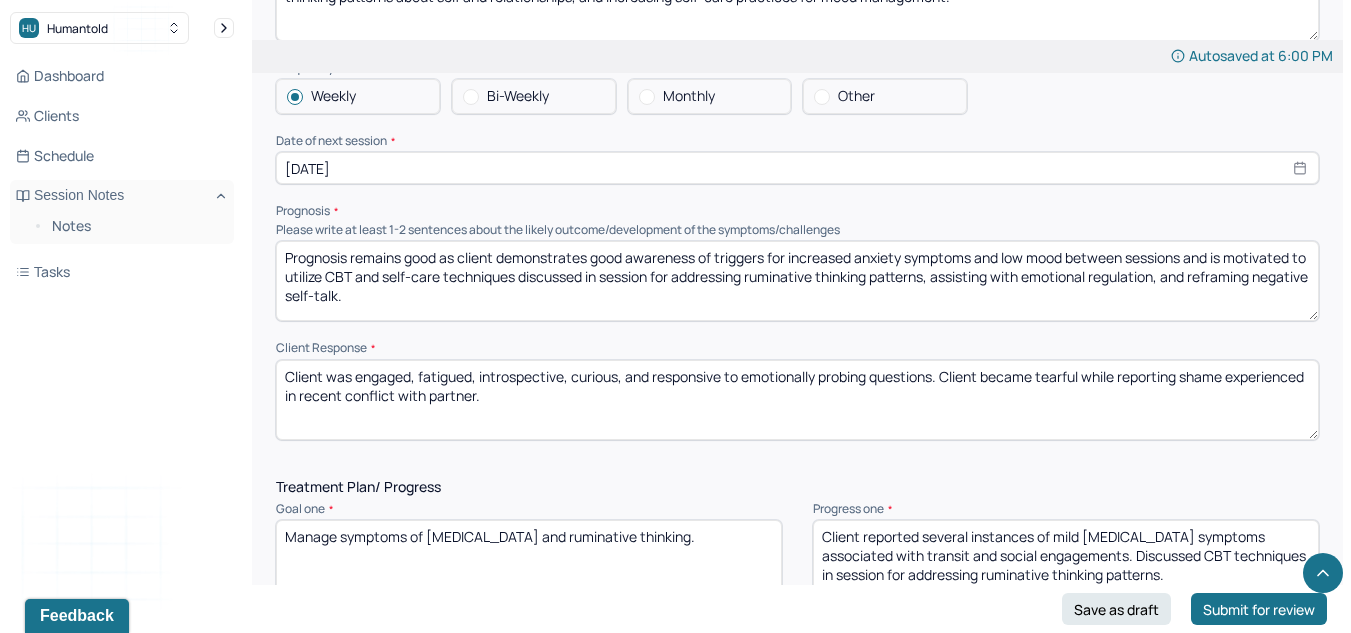 type on "Prognosis remains good as client demonstrates good awareness of triggers for increased anxiety symptoms and low mood between sessions and is motivated to utilize CBT and self-care techniques discussed in session for addressing ruminative thinking patterns, assisting with emotional regulation, and reframing negative self-talk." 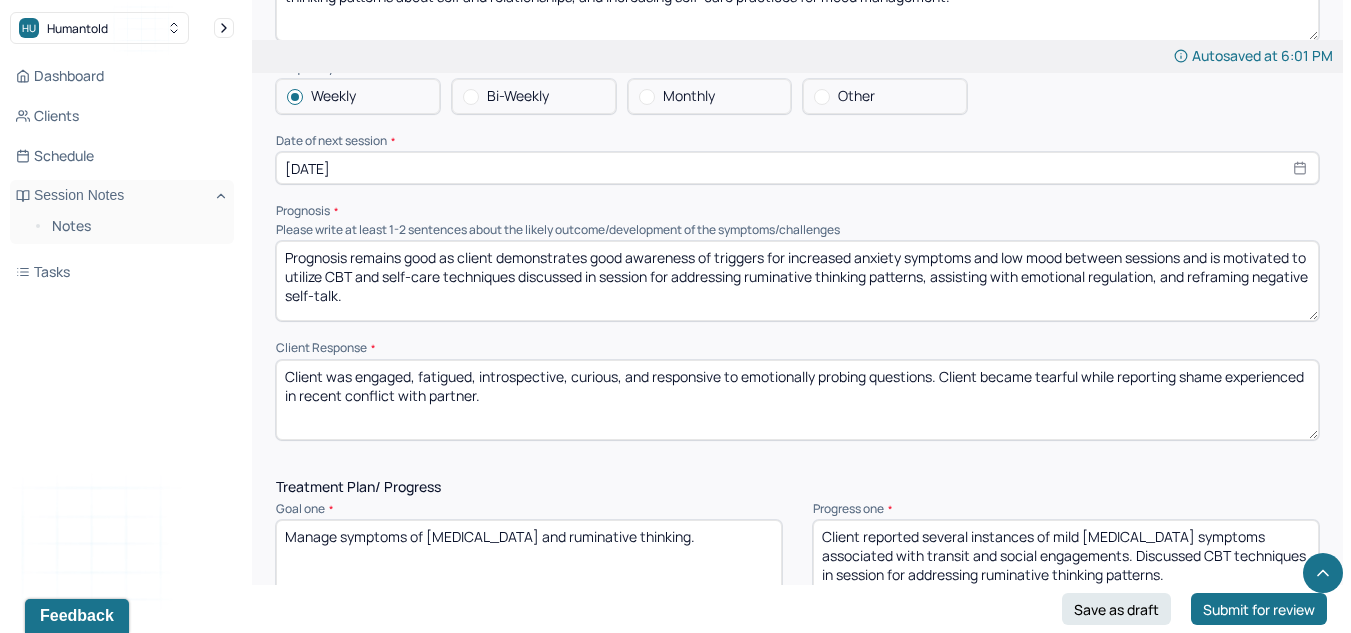 click on "Dashboard Clients Schedule Session Notes Notes Tasks LK [PERSON_NAME] provider Logout" at bounding box center [122, 336] 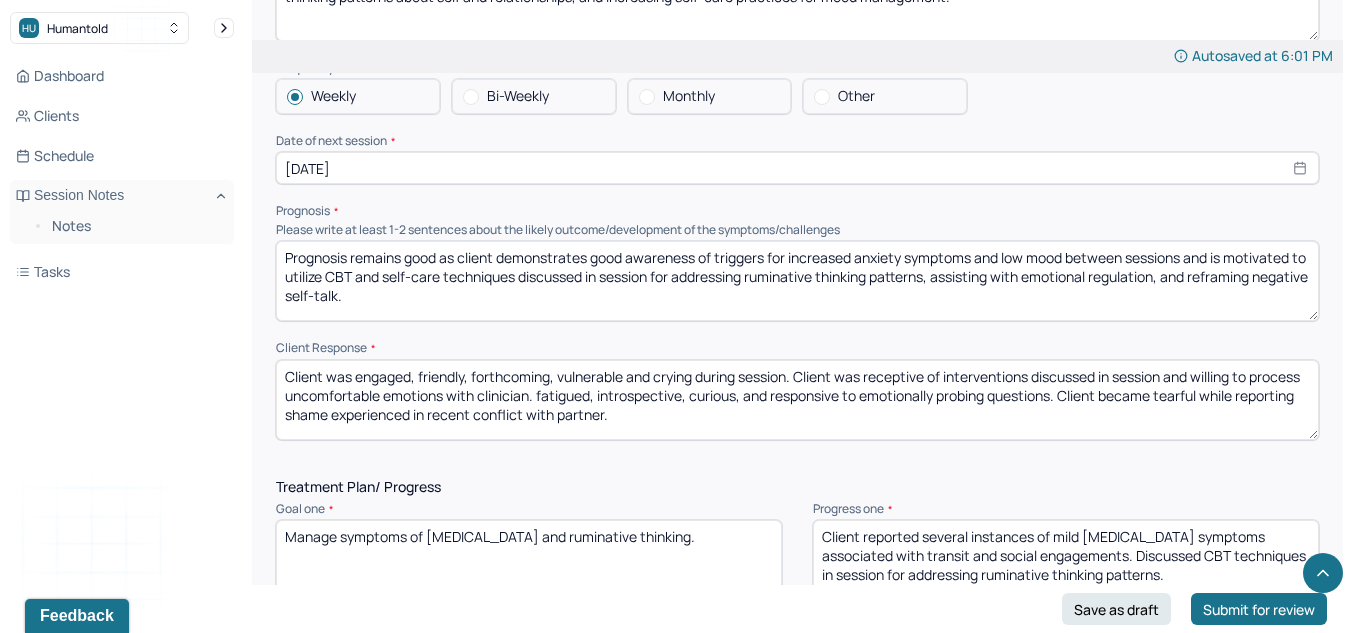 drag, startPoint x: 772, startPoint y: 423, endPoint x: 592, endPoint y: 398, distance: 181.72781 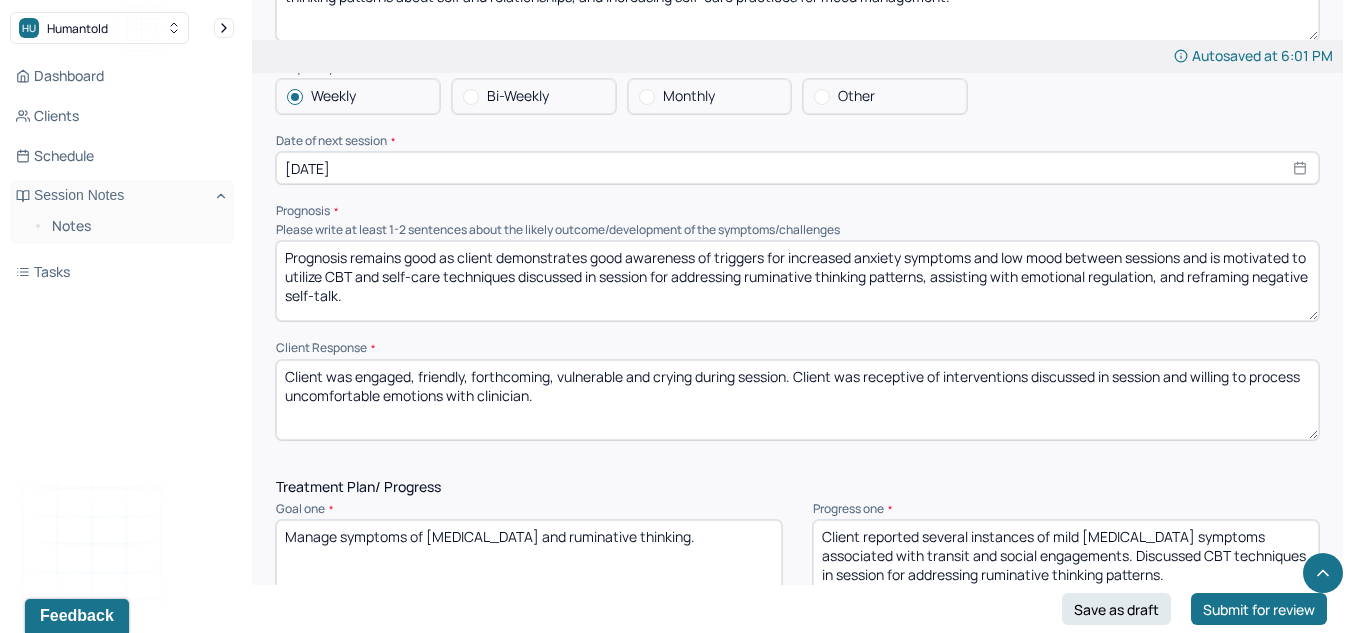 scroll, scrollTop: 2160, scrollLeft: 0, axis: vertical 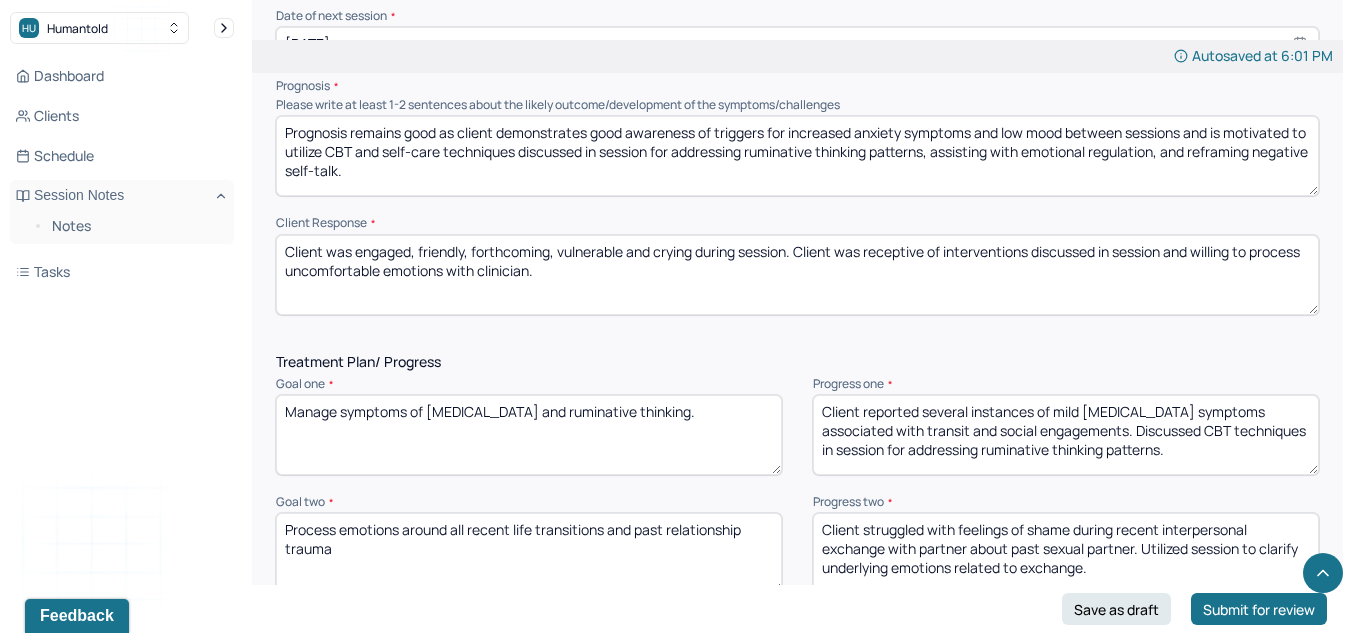 type on "Client was engaged, friendly, forthcoming, vulnerable and crying during session. Client was receptive of interventions discussed in session and willing to process uncomfortable emotions with clinician." 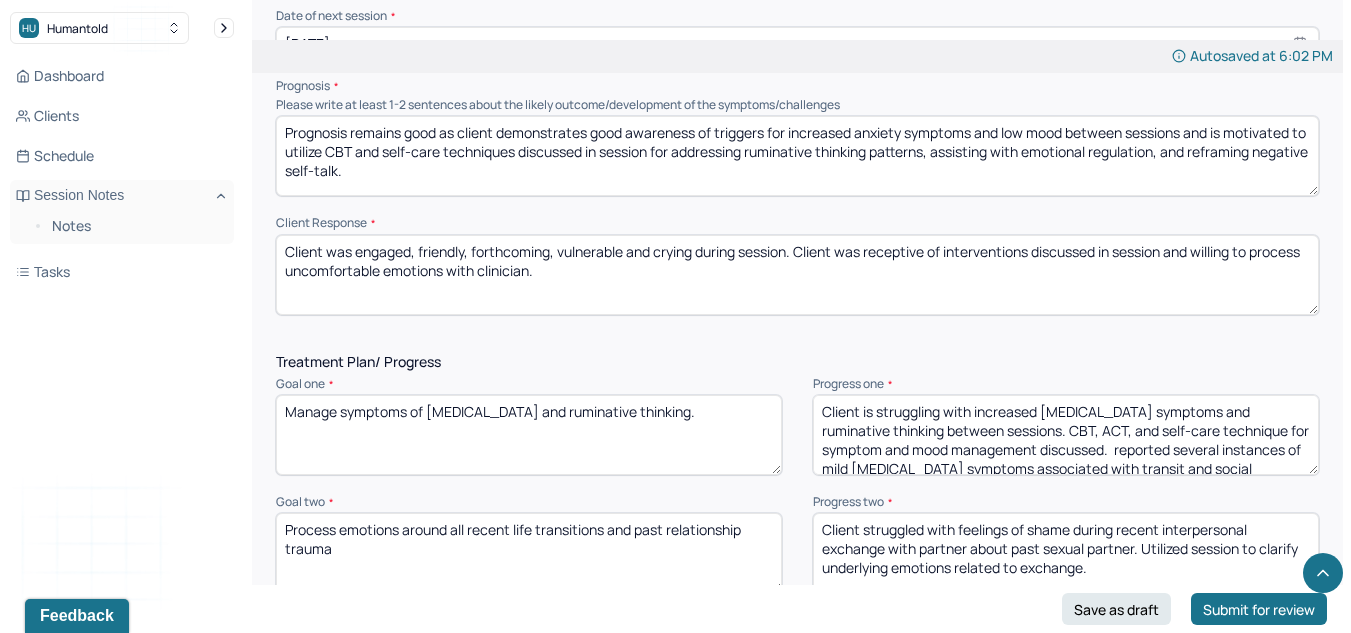 scroll, scrollTop: 48, scrollLeft: 0, axis: vertical 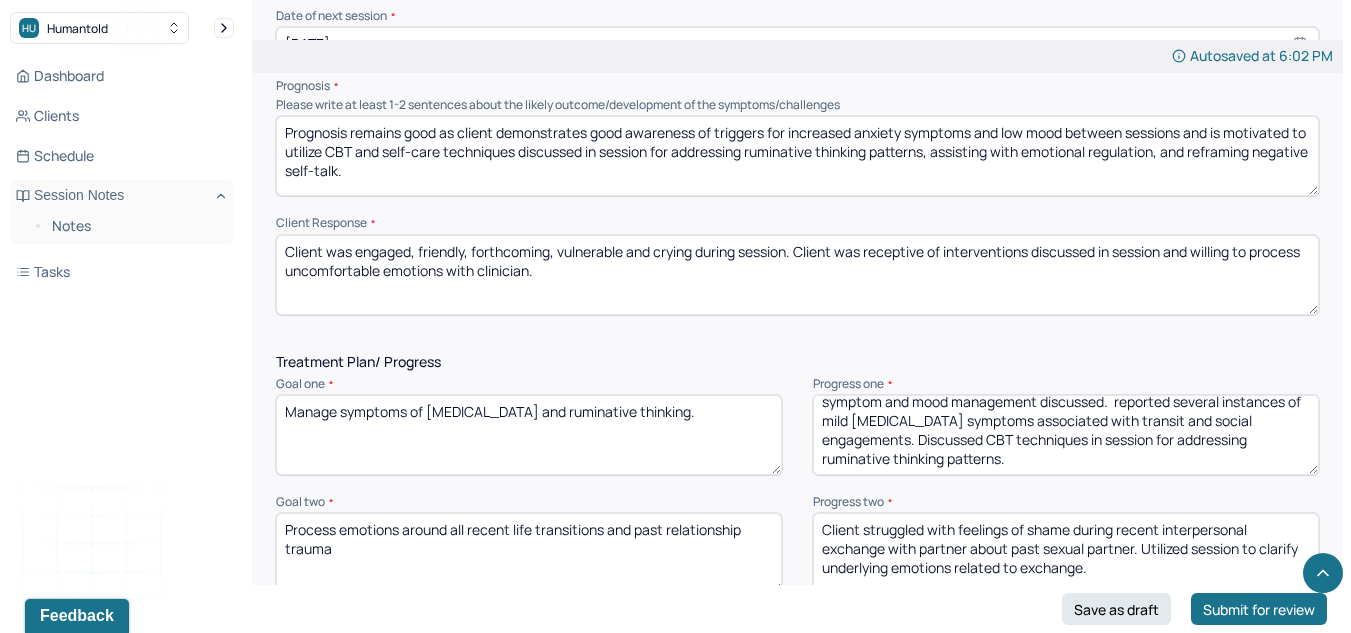 drag, startPoint x: 1134, startPoint y: 455, endPoint x: 1346, endPoint y: 558, distance: 235.69684 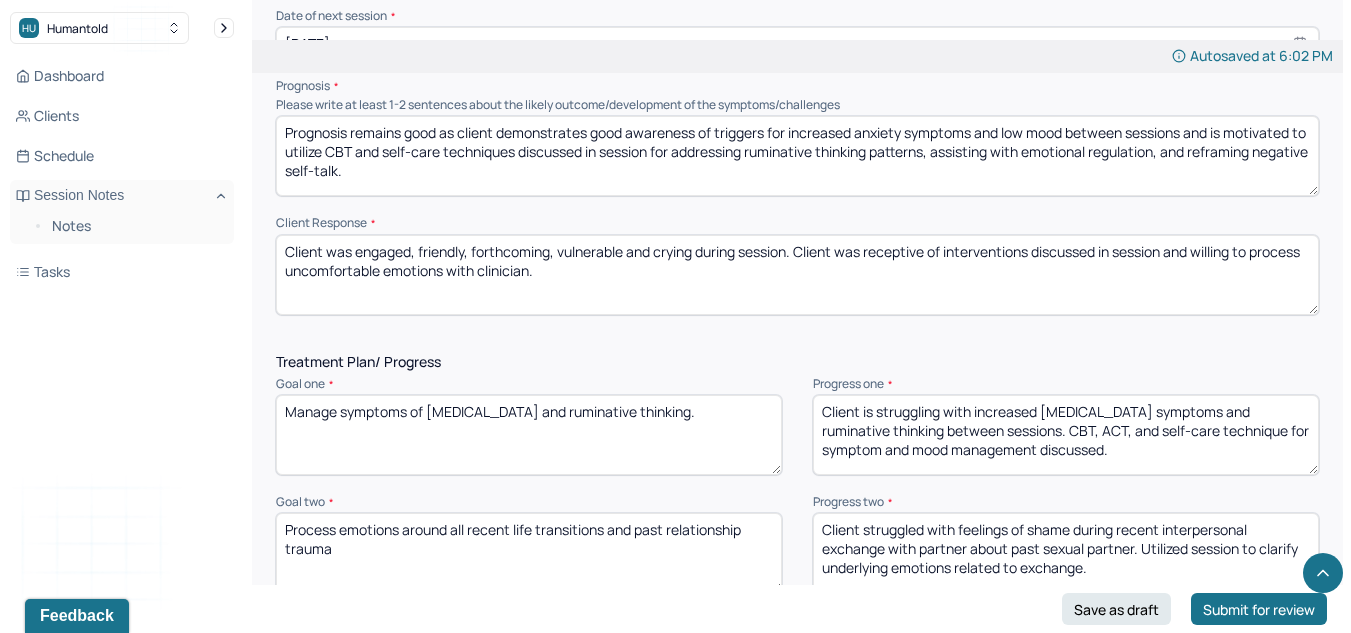 scroll, scrollTop: 0, scrollLeft: 0, axis: both 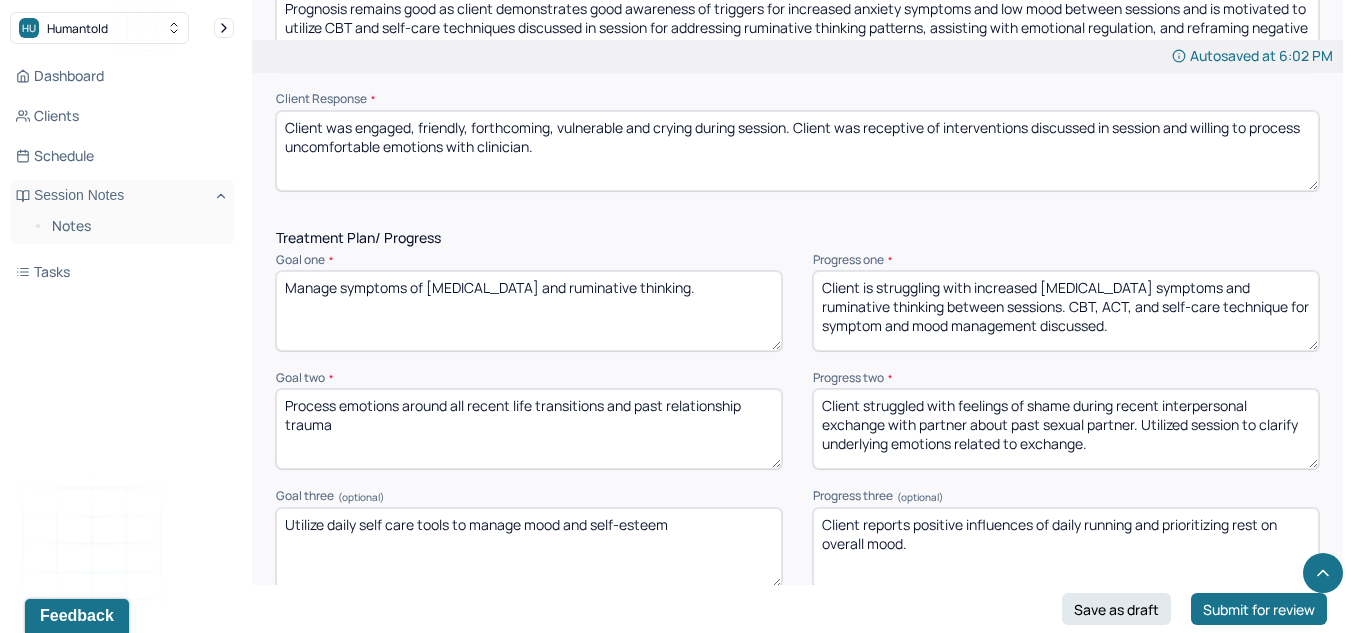 type on "Client is struggling with increased [MEDICAL_DATA] symptoms and ruminative thinking between sessions. CBT, ACT, and self-care technique for symptom and mood management discussed." 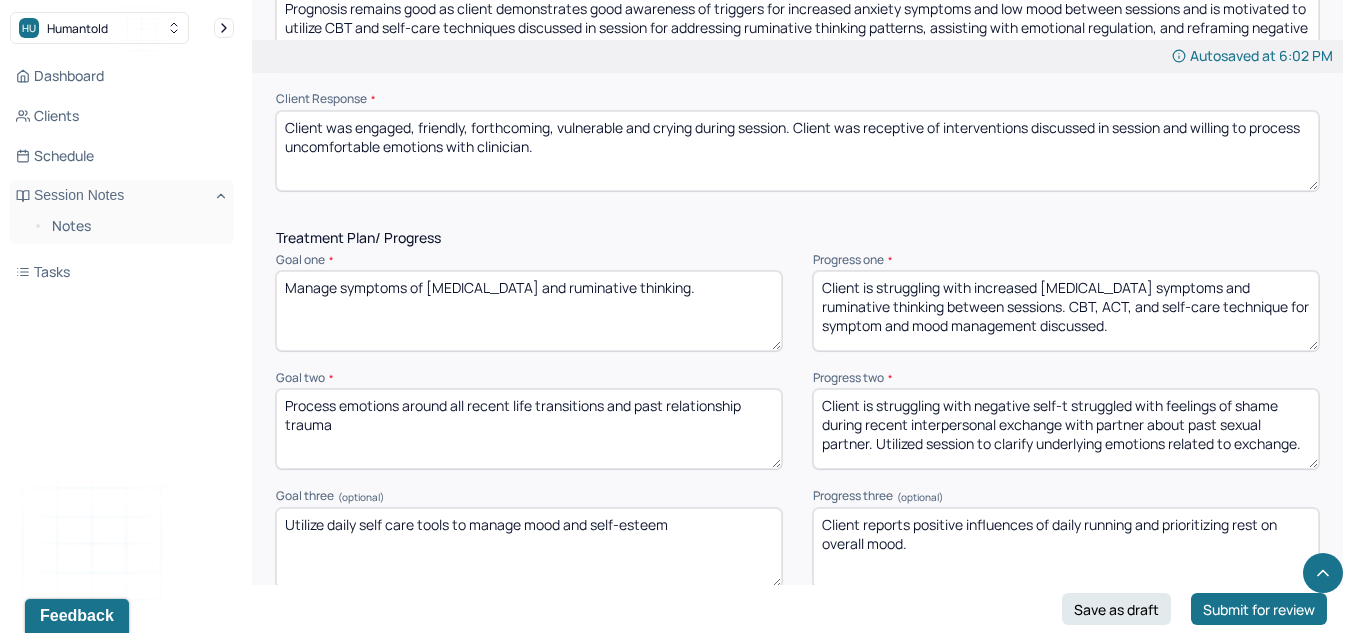 drag, startPoint x: 1313, startPoint y: 446, endPoint x: 823, endPoint y: 383, distance: 494.0334 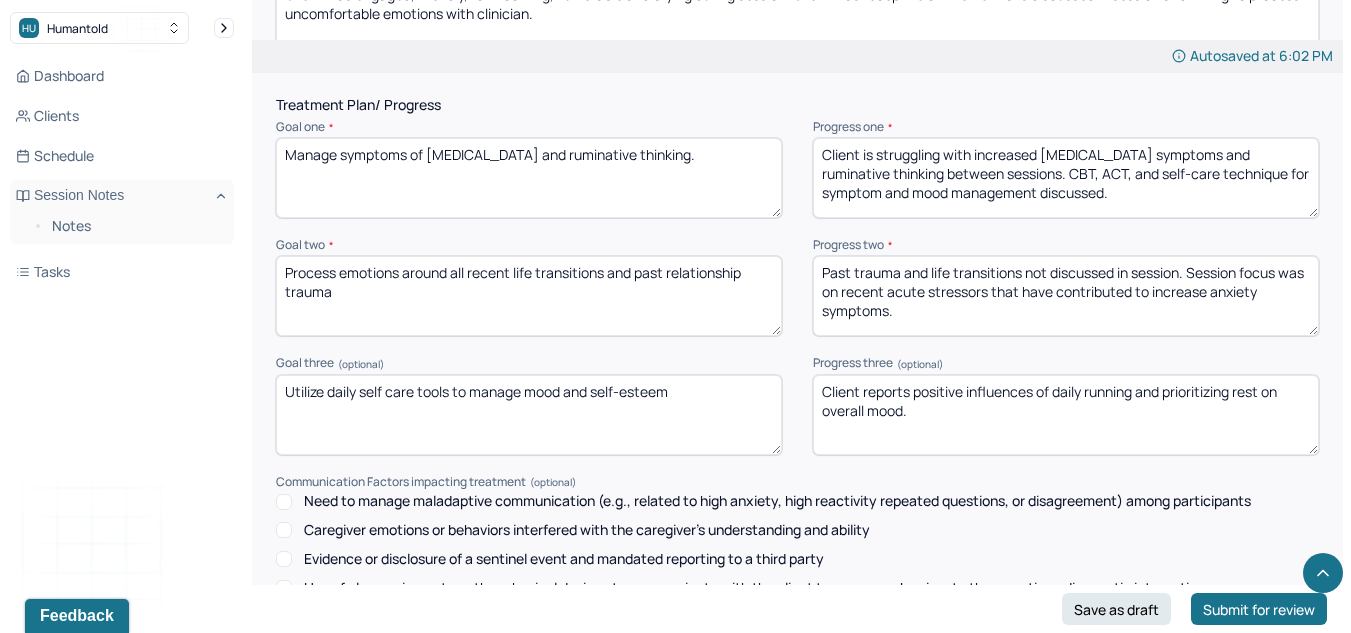 scroll, scrollTop: 2418, scrollLeft: 0, axis: vertical 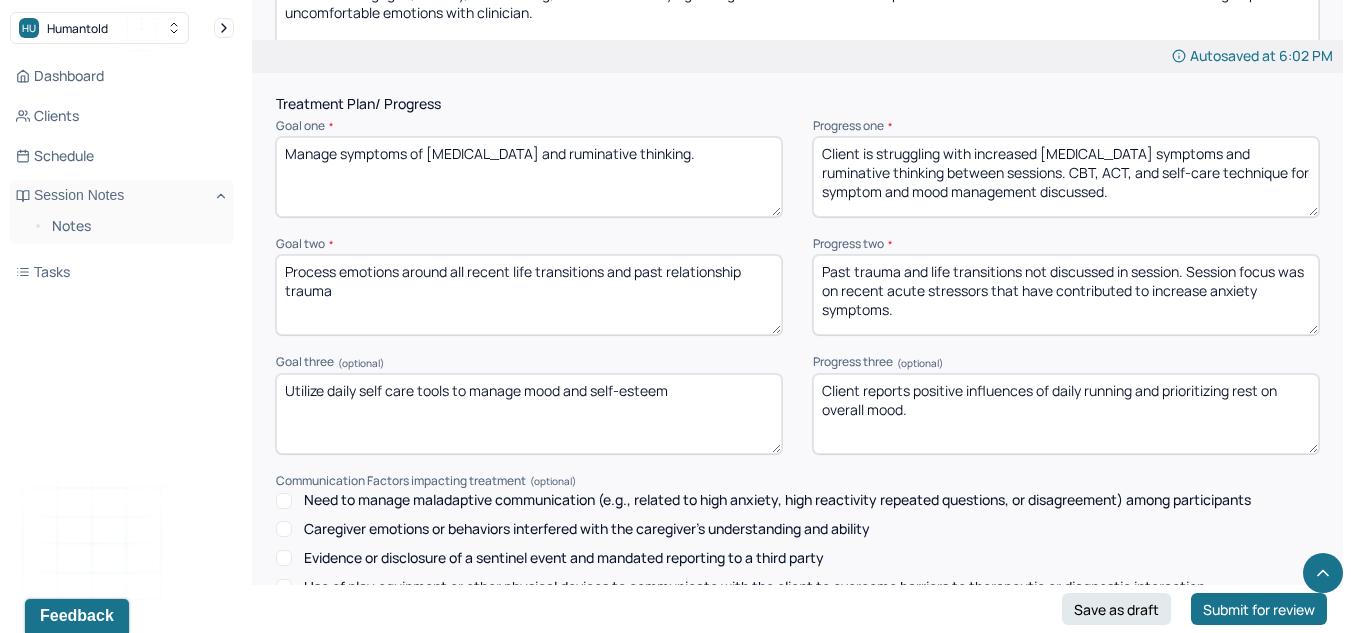 type on "Past trauma and life transitions not discussed in session. Session focus was on recent acute stressors that have contributed to increase anxiety symptoms." 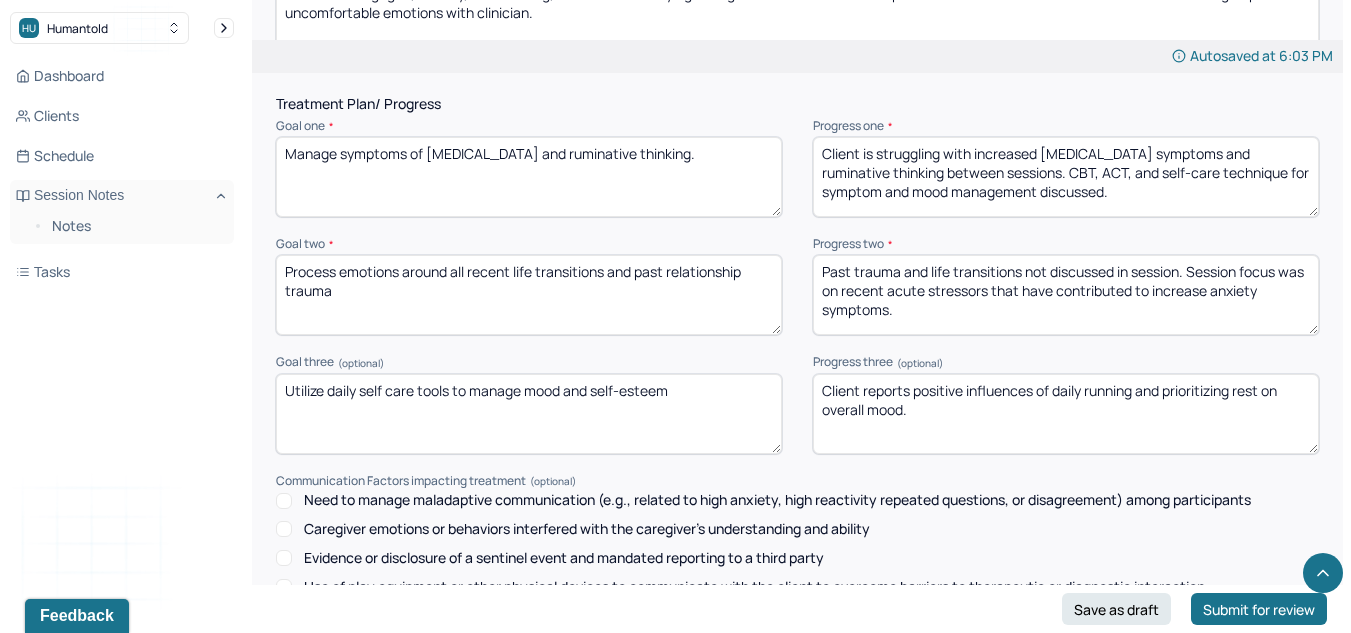 click on "Client reports positive influences of daily running and prioritizing rest on overall mood." at bounding box center [1066, 414] 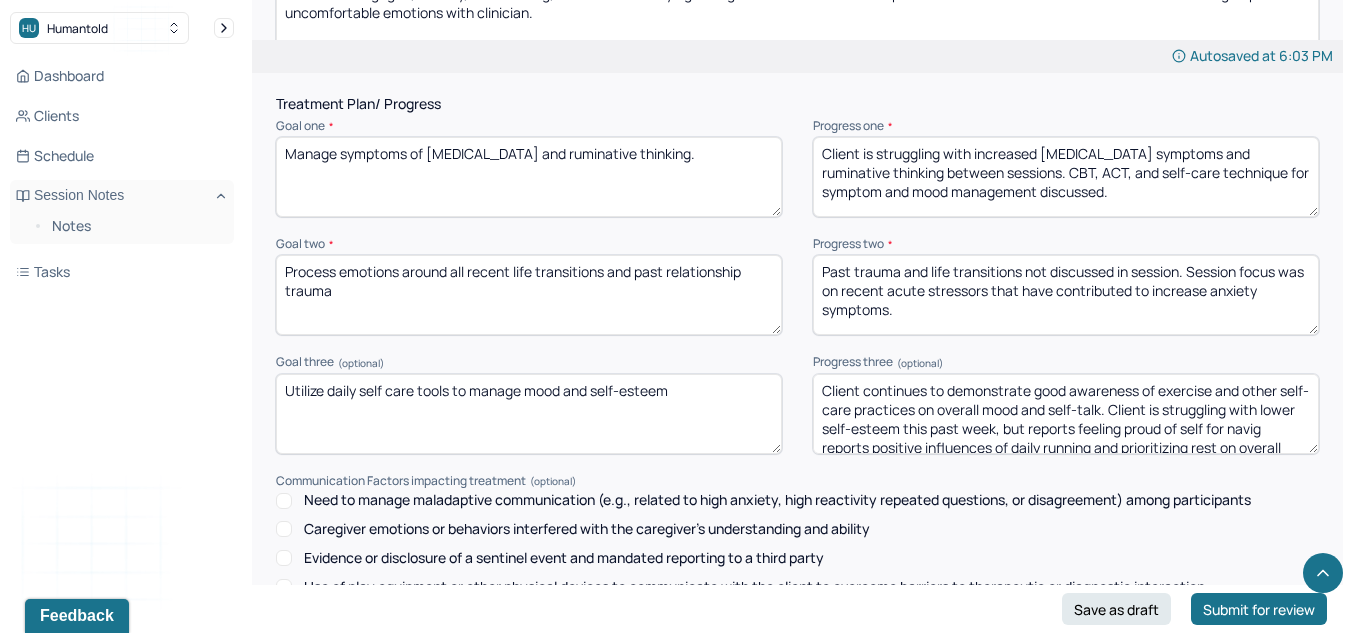 scroll, scrollTop: 4, scrollLeft: 0, axis: vertical 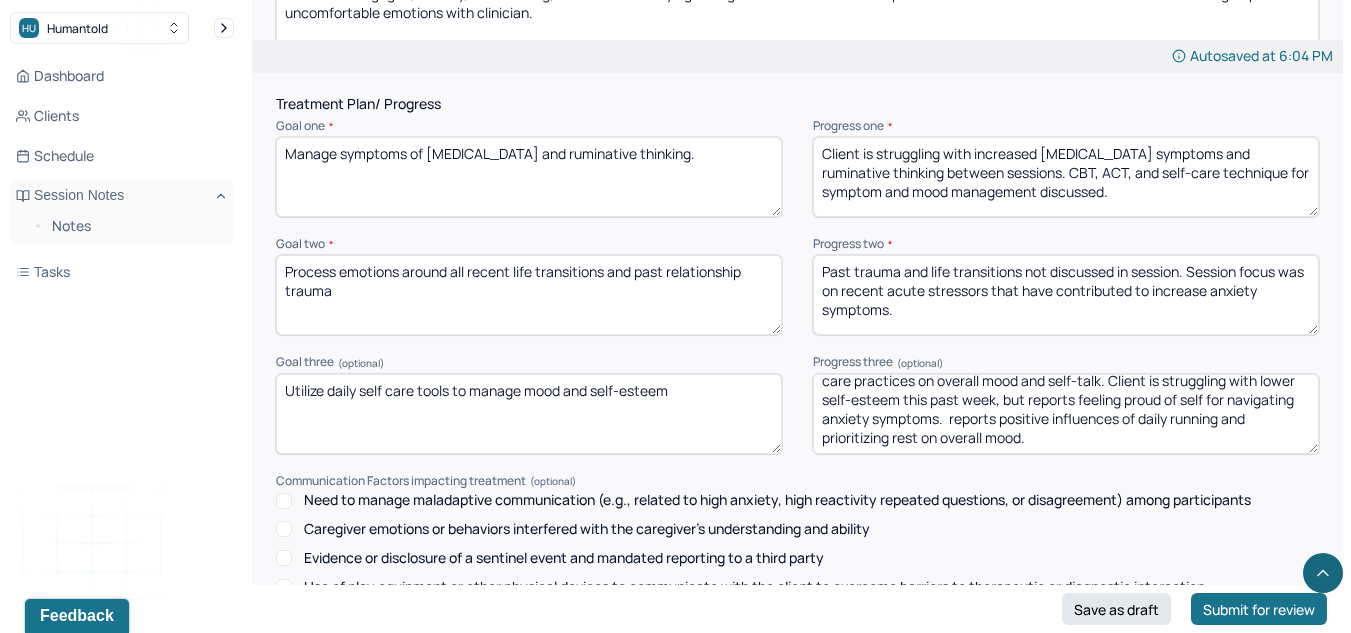 drag, startPoint x: 1015, startPoint y: 443, endPoint x: 1321, endPoint y: 578, distance: 334.45627 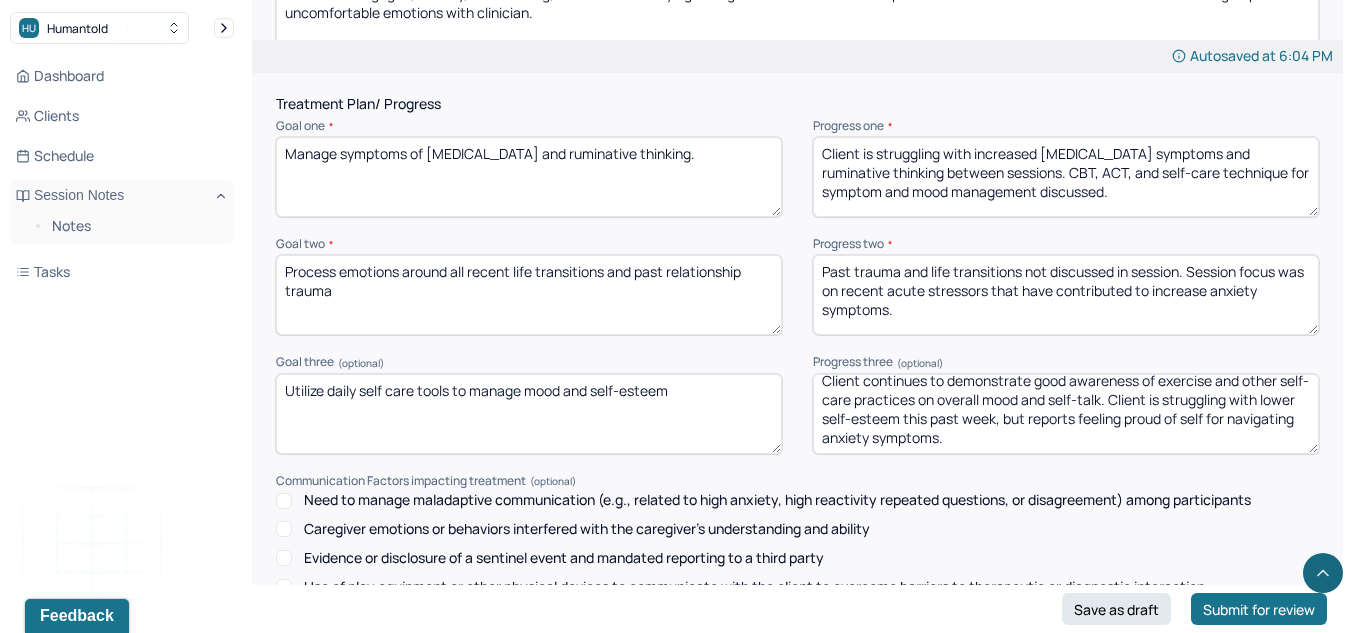 scroll, scrollTop: 10, scrollLeft: 0, axis: vertical 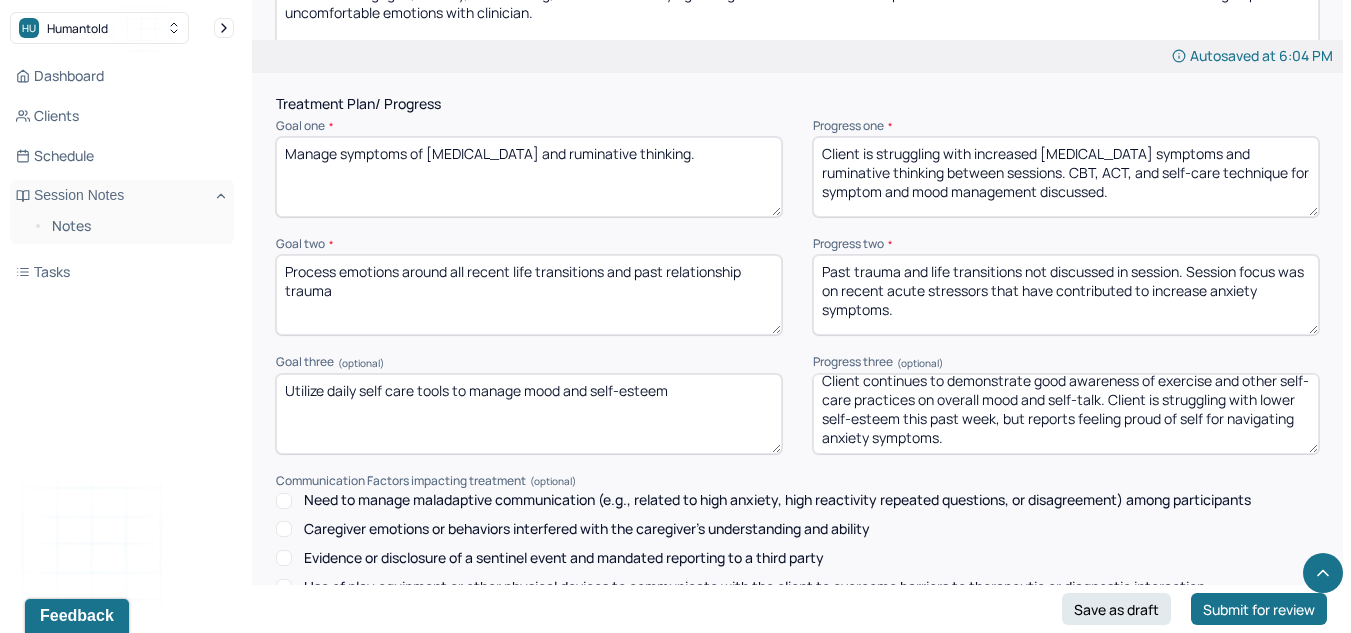 type on "Client continues to demonstrate good awareness of exercise and other self-care practices on overall mood and self-talk. Client is struggling with lower self-esteem this past week, but reports feeling proud of self for navigating anxiety symptoms." 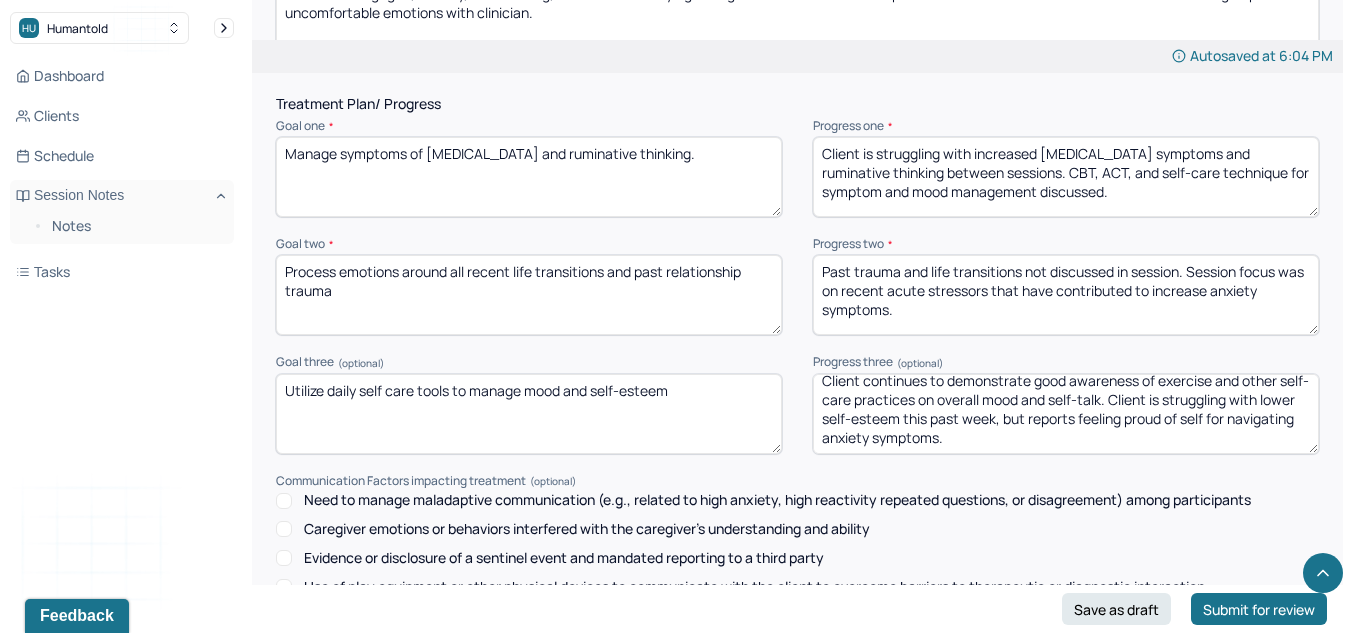 scroll, scrollTop: 2773, scrollLeft: 0, axis: vertical 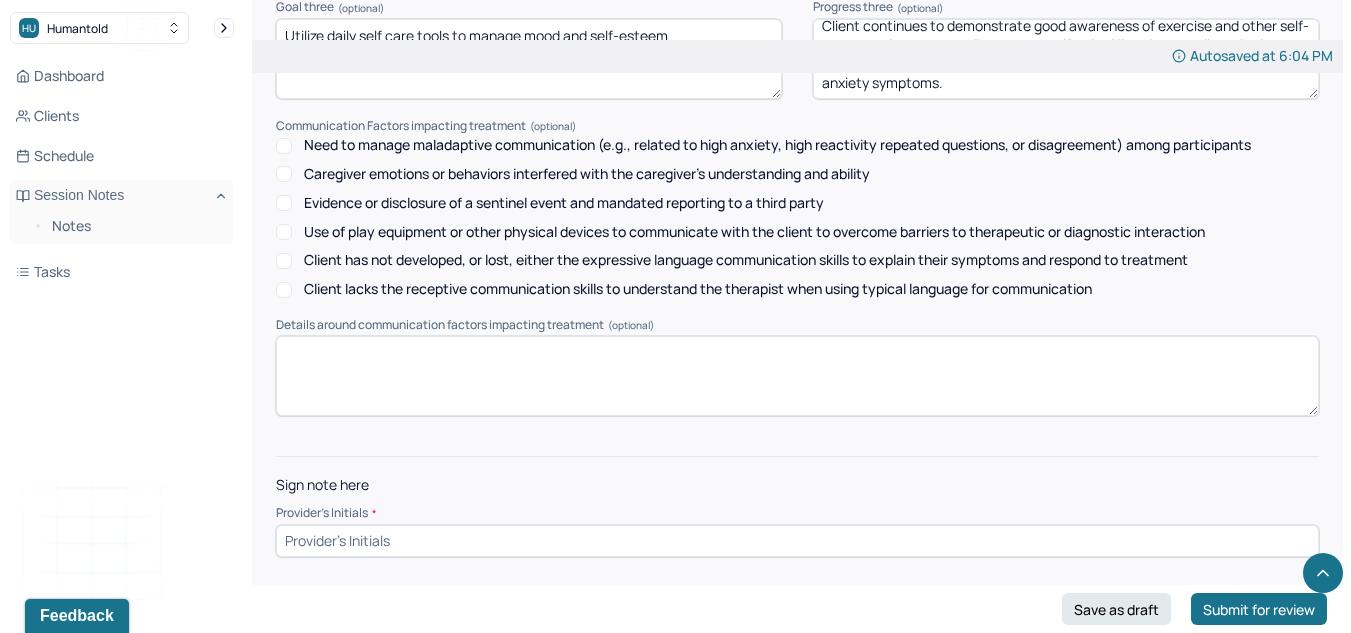 click at bounding box center (797, 541) 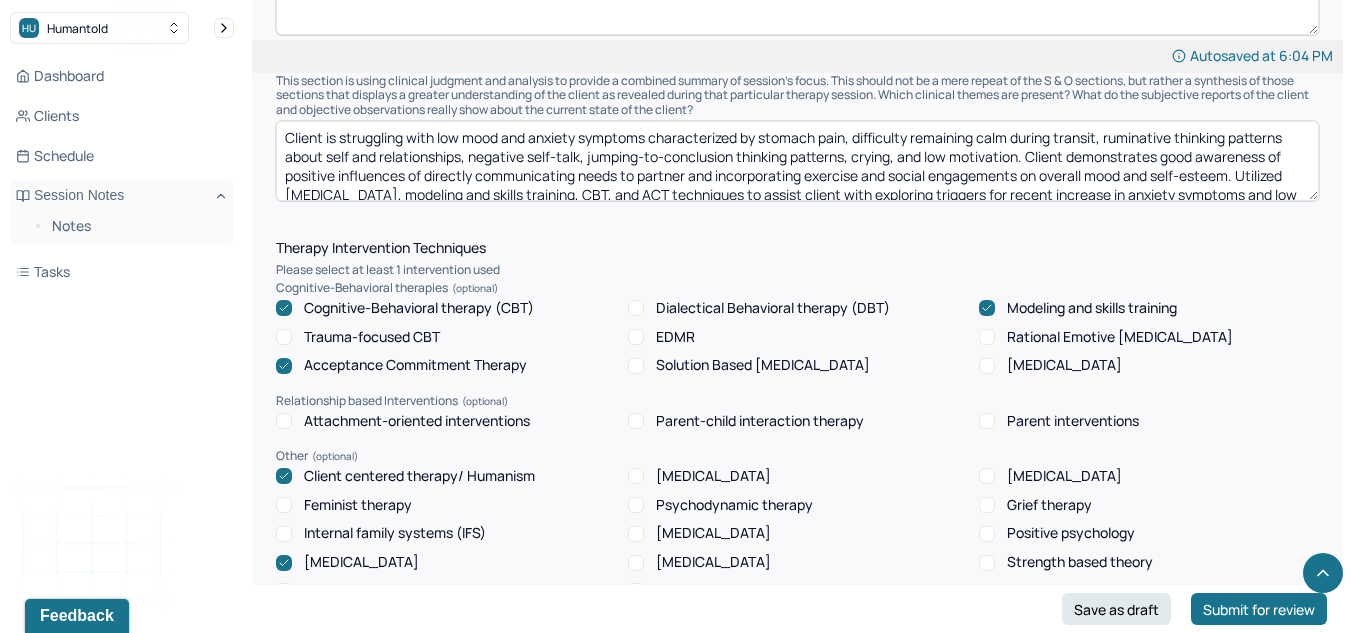 scroll, scrollTop: 1326, scrollLeft: 0, axis: vertical 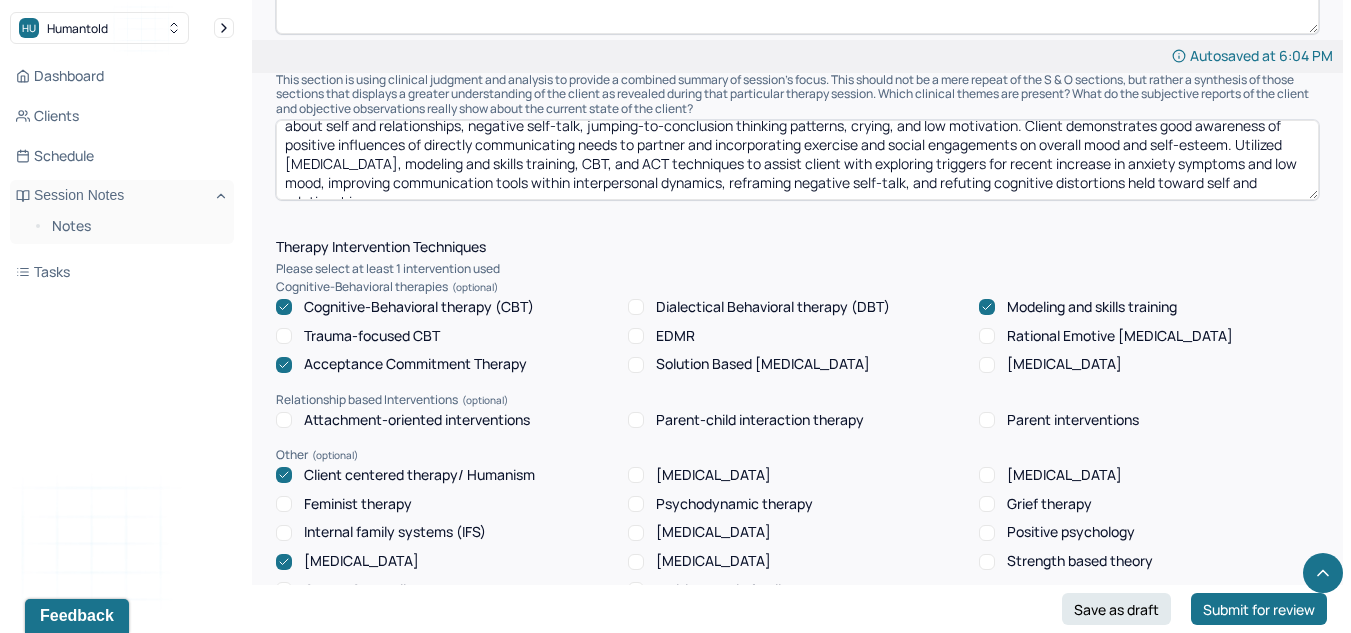 type on "LK" 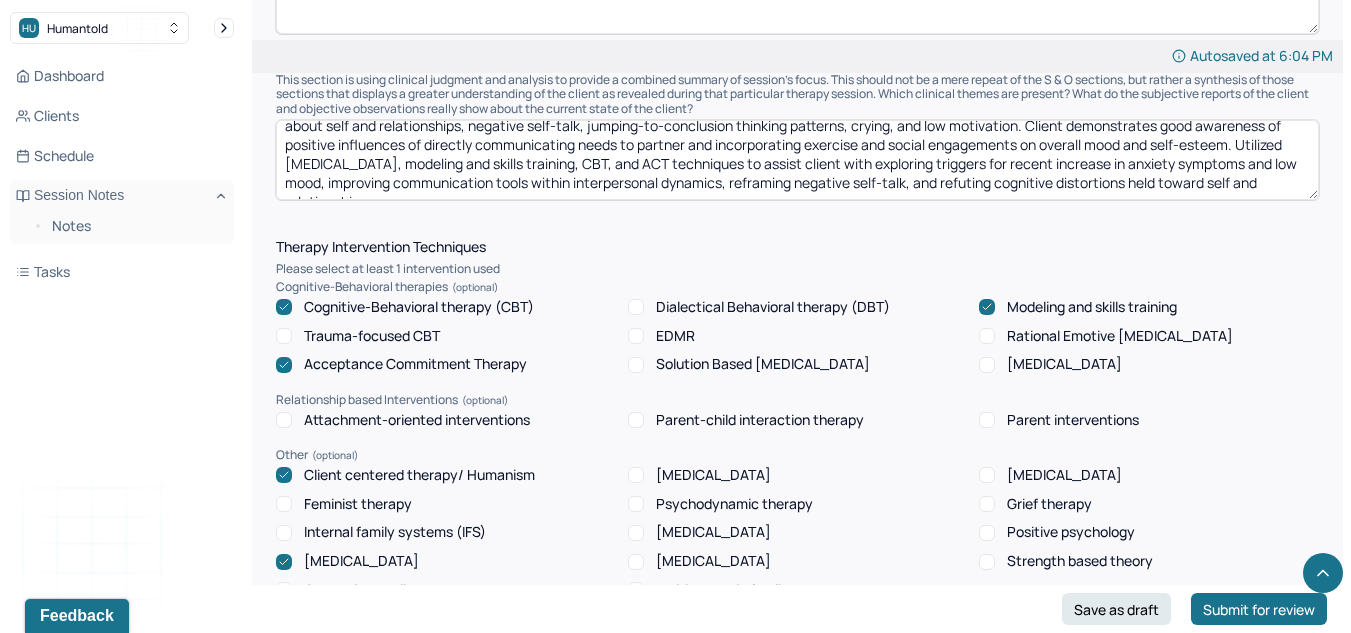 drag, startPoint x: 1021, startPoint y: 143, endPoint x: 868, endPoint y: 150, distance: 153.16005 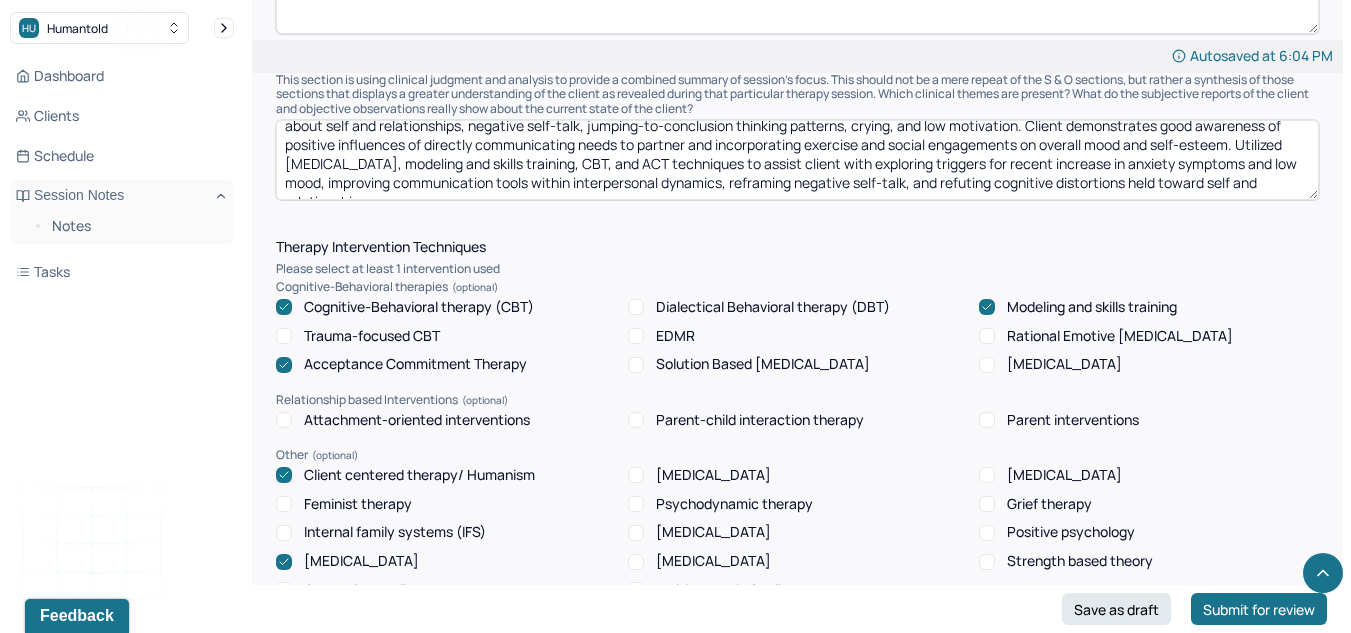 click on "Client is struggling with low mood and anxiety symptoms characterized by stomach pain, difficulty remaining calm during transit, ruminative thinking patterns about self and relationships, negative self-talk, jumping-to-conclusion thinking patterns, crying, and low motivation. Client demonstrates good awareness of positive influences of directly communicating needs to partner and incorporating exercise and social engagements on overall mood and self-esteem. Utilized [MEDICAL_DATA], modeling and skills training, CBT, and ACT techniques to assist client with exploring triggers for recent increase in anxiety symptoms and low mood, improving communication tools within interpersonal dynamics, reframing negative self-talk, and refuting cognitive distortions held toward self and relationships." at bounding box center (797, 160) 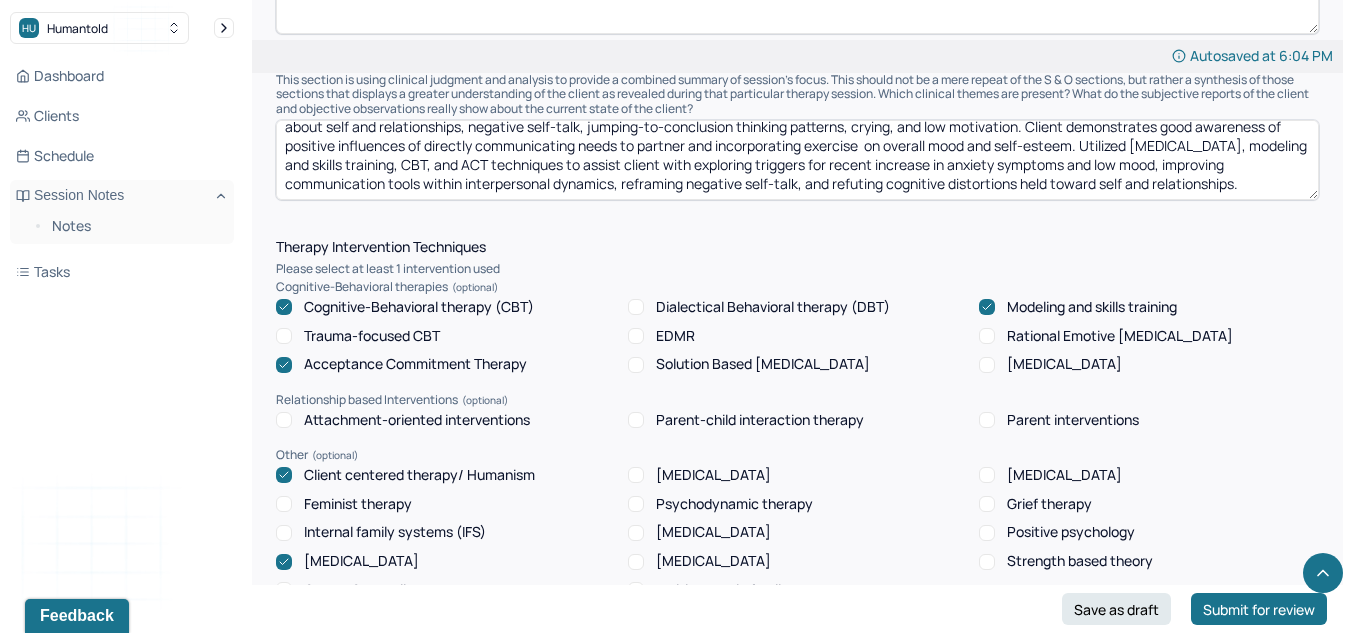 scroll, scrollTop: 29, scrollLeft: 0, axis: vertical 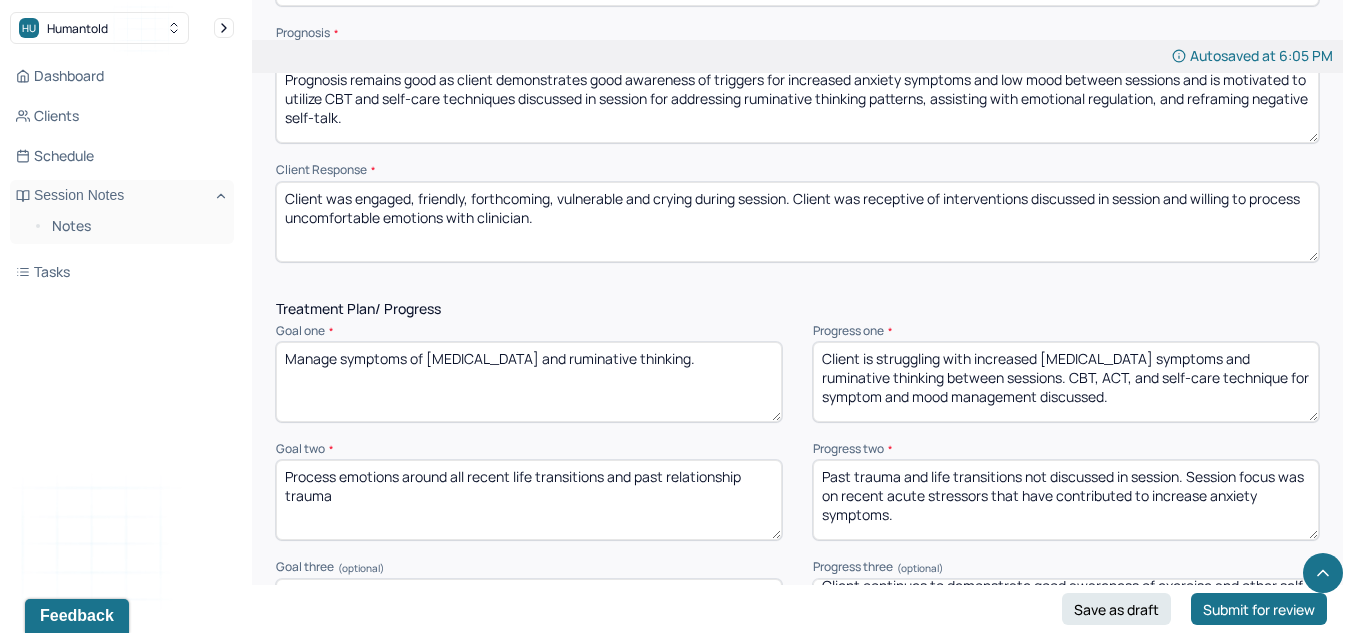 type on "Client is struggling with low mood and anxiety symptoms characterized by stomach pain, difficulty remaining calm during transit, ruminative thinking patterns about self and relationships, negative self-talk, jumping-to-conclusion thinking patterns, crying, and low motivation. Client demonstrates good awareness of positive influences of directly communicating needs to partner and incorporating exercise on overall mood and self-esteem. Utilized [MEDICAL_DATA], modeling and skills training, CBT, and ACT techniques to assist client with exploring triggers for recent increase in anxiety symptoms and low mood, improving communication tools within interpersonal dynamics, reframing negative self-talk, and refuting cognitive distortions held toward self and relationships." 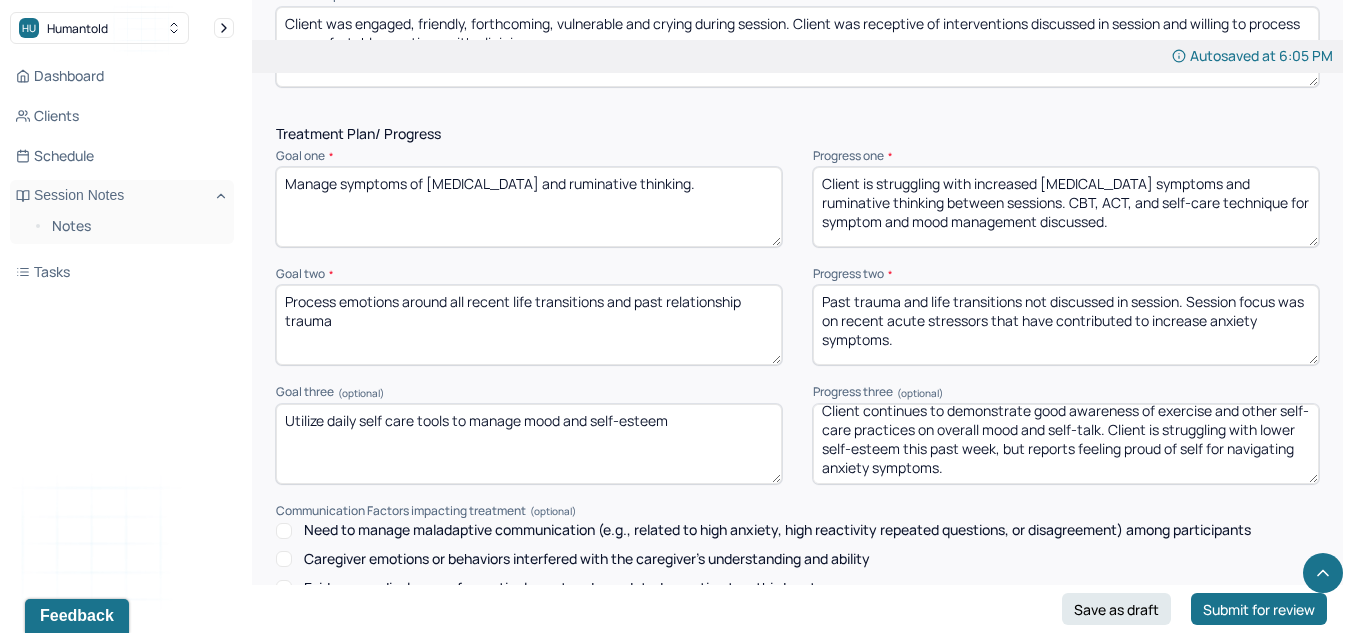 scroll, scrollTop: 2387, scrollLeft: 0, axis: vertical 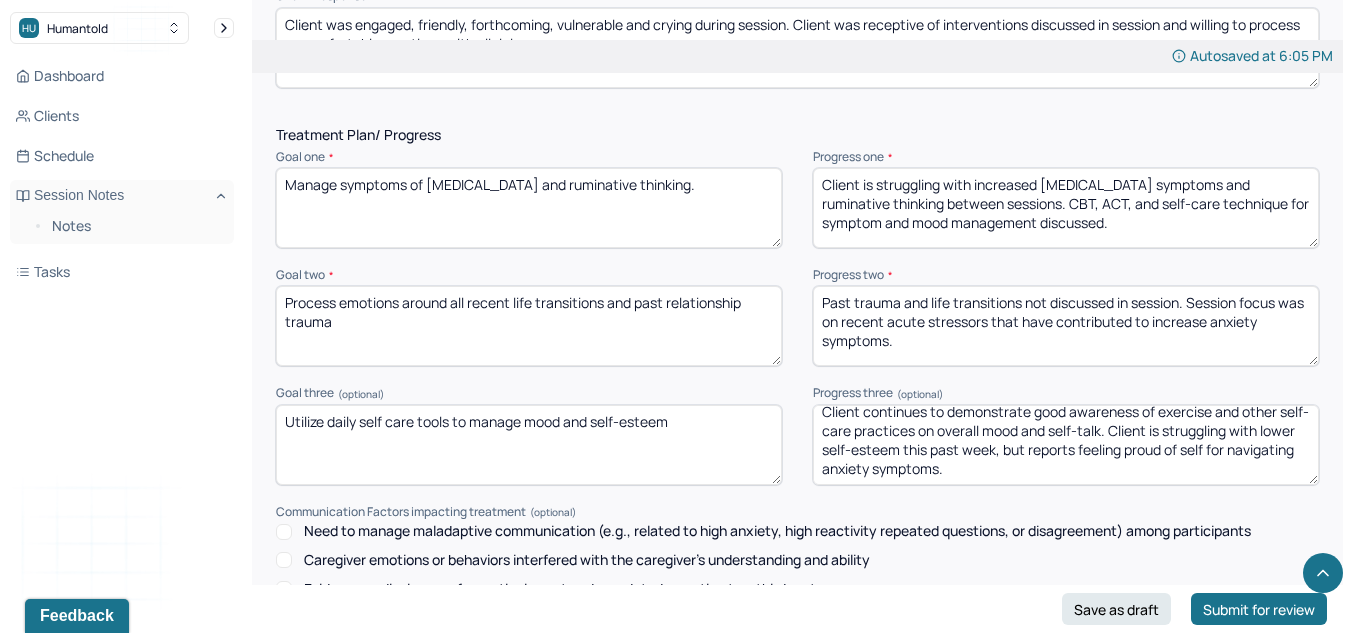 click on "Client is struggling with increased [MEDICAL_DATA] symptoms and ruminative thinking between sessions. CBT, ACT, and self-care technique for symptom and mood management discussed." at bounding box center [1066, 208] 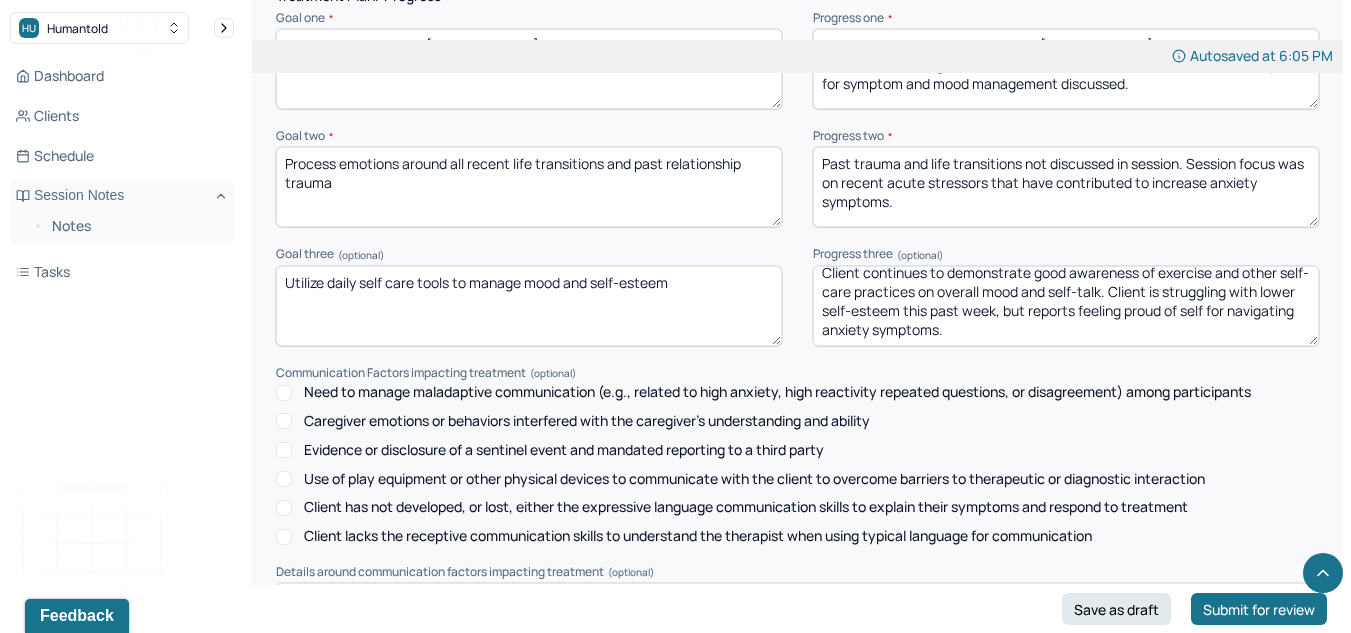 scroll, scrollTop: 2527, scrollLeft: 0, axis: vertical 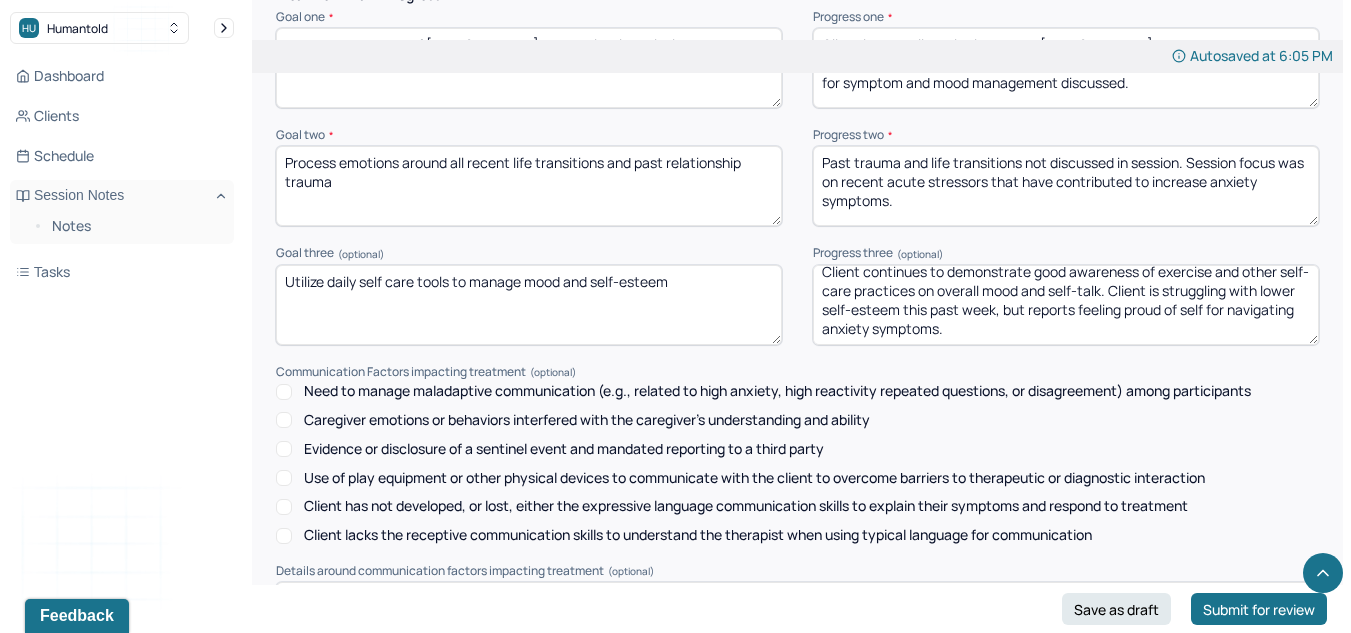 type on "Client is struggling with increased [MEDICAL_DATA] symptoms and ruminative thinking between sessions. CBT, ACT, and self-care techniques for symptom and mood management discussed." 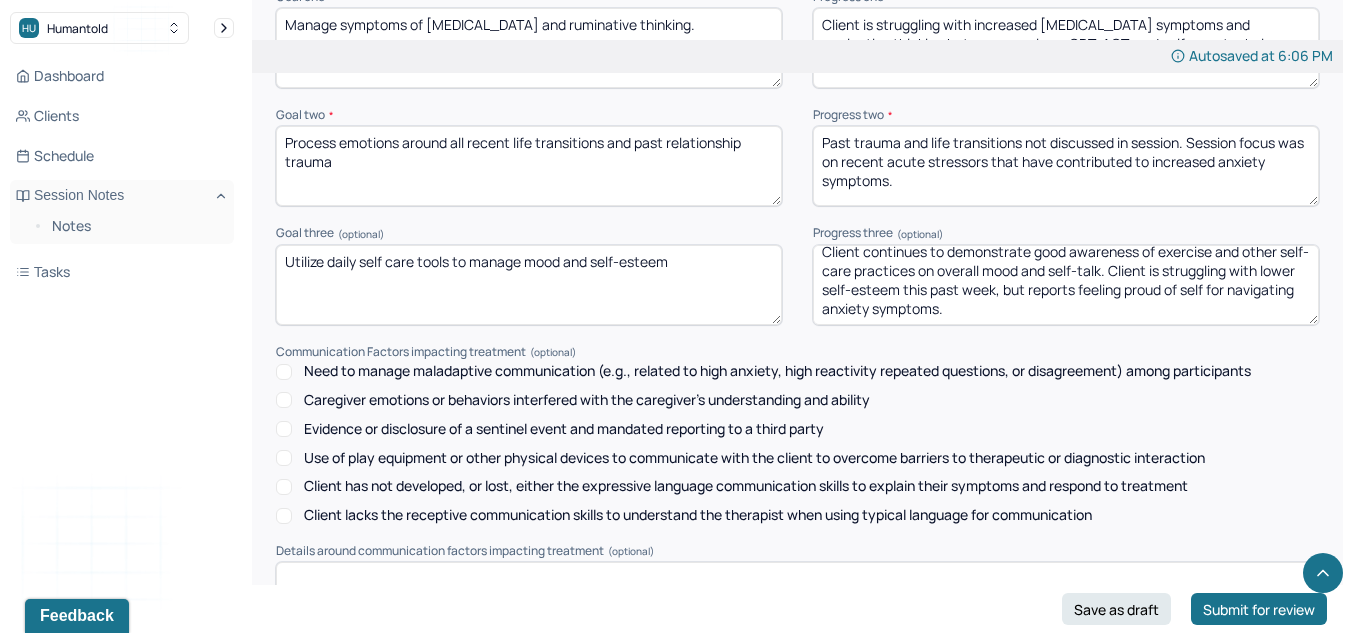 scroll, scrollTop: 2548, scrollLeft: 0, axis: vertical 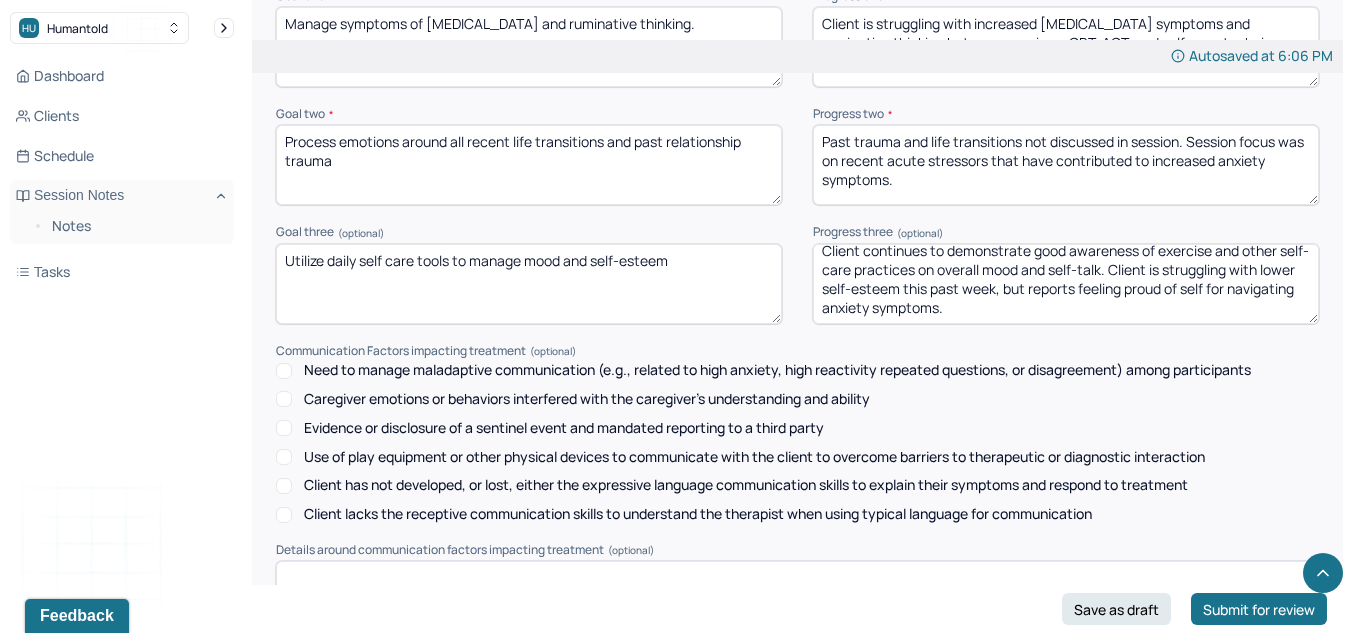 type on "Past trauma and life transitions not discussed in session. Session focus was on recent acute stressors that have contributed to increased anxiety symptoms." 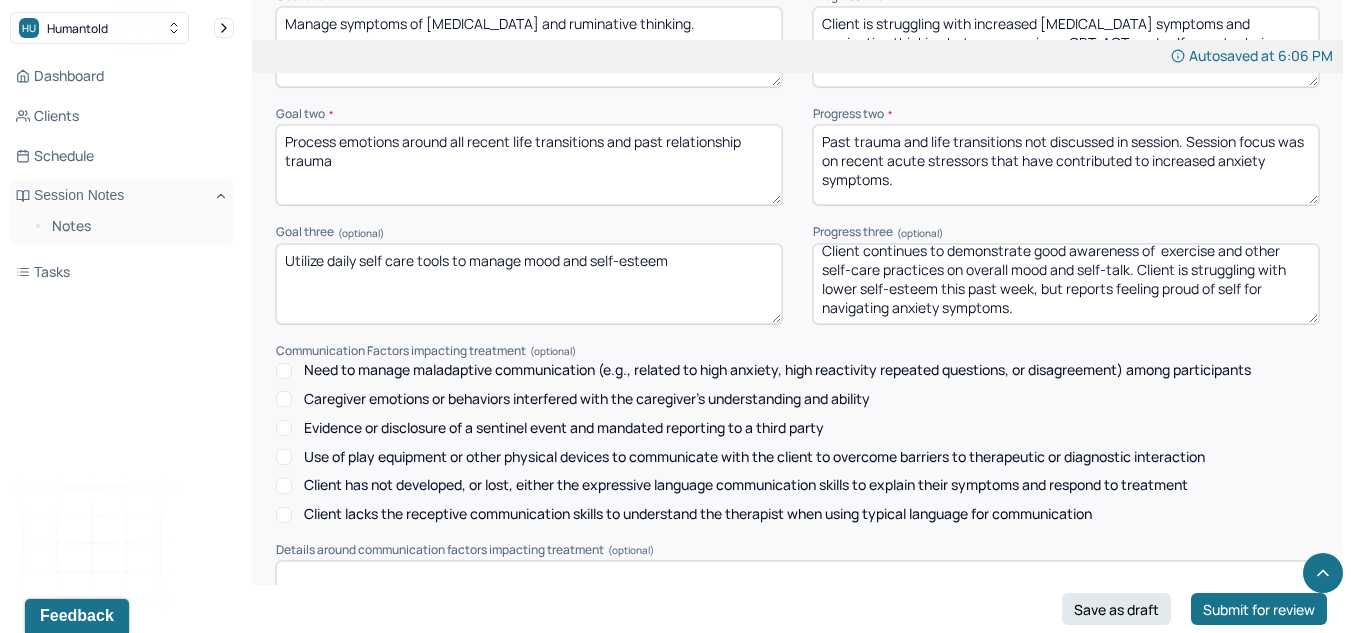 scroll, scrollTop: 5, scrollLeft: 0, axis: vertical 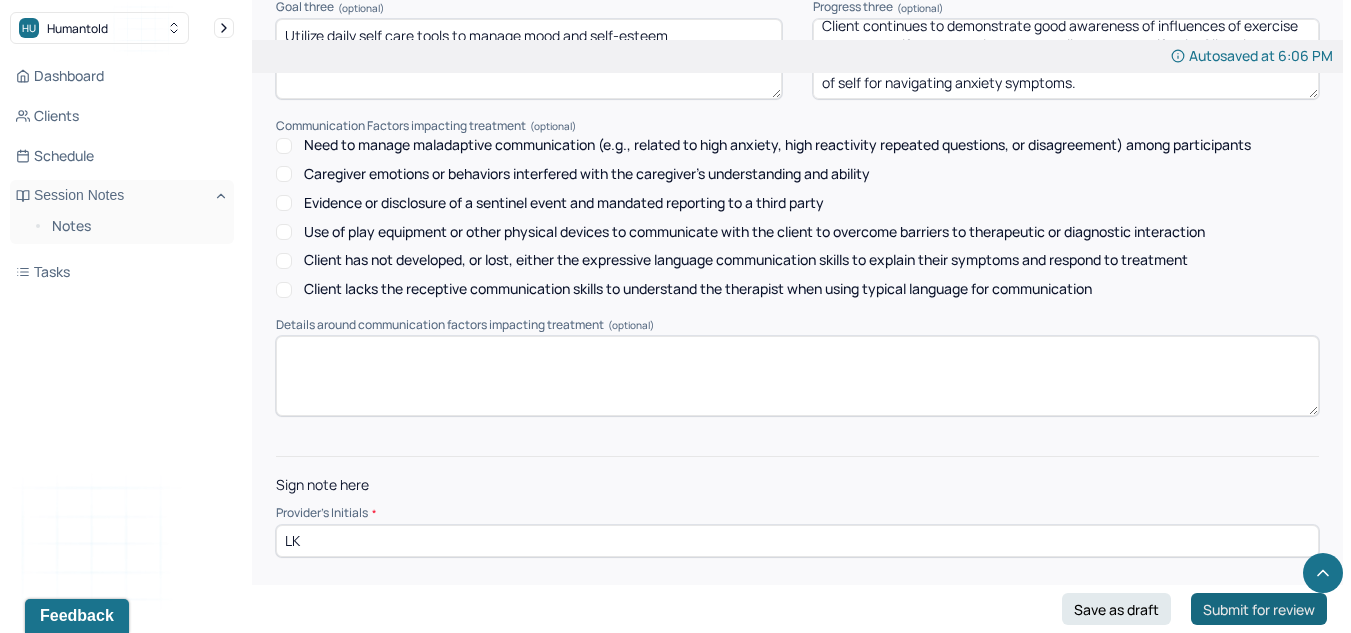 type on "Client continues to demonstrate good awareness of influences of exercise and other self-care practices on overall mood and self-talk. Client is struggling with lower self-esteem this past week, but reports feeling proud of self for navigating anxiety symptoms." 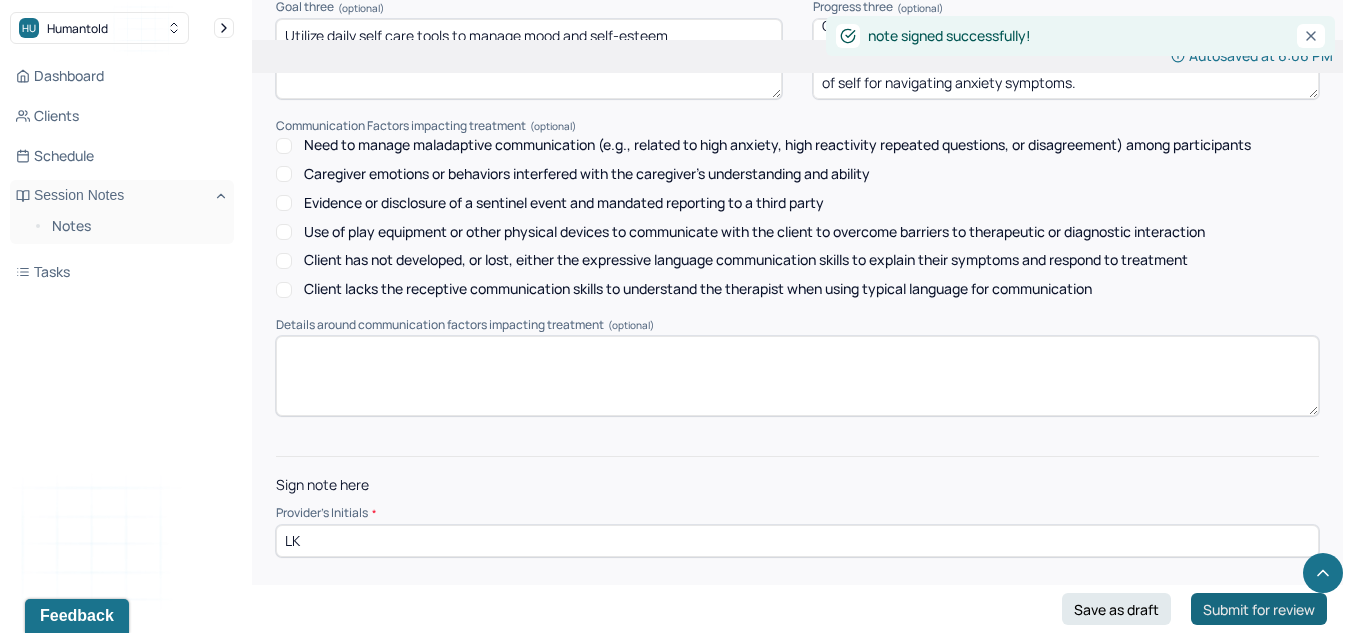 scroll, scrollTop: 0, scrollLeft: 0, axis: both 